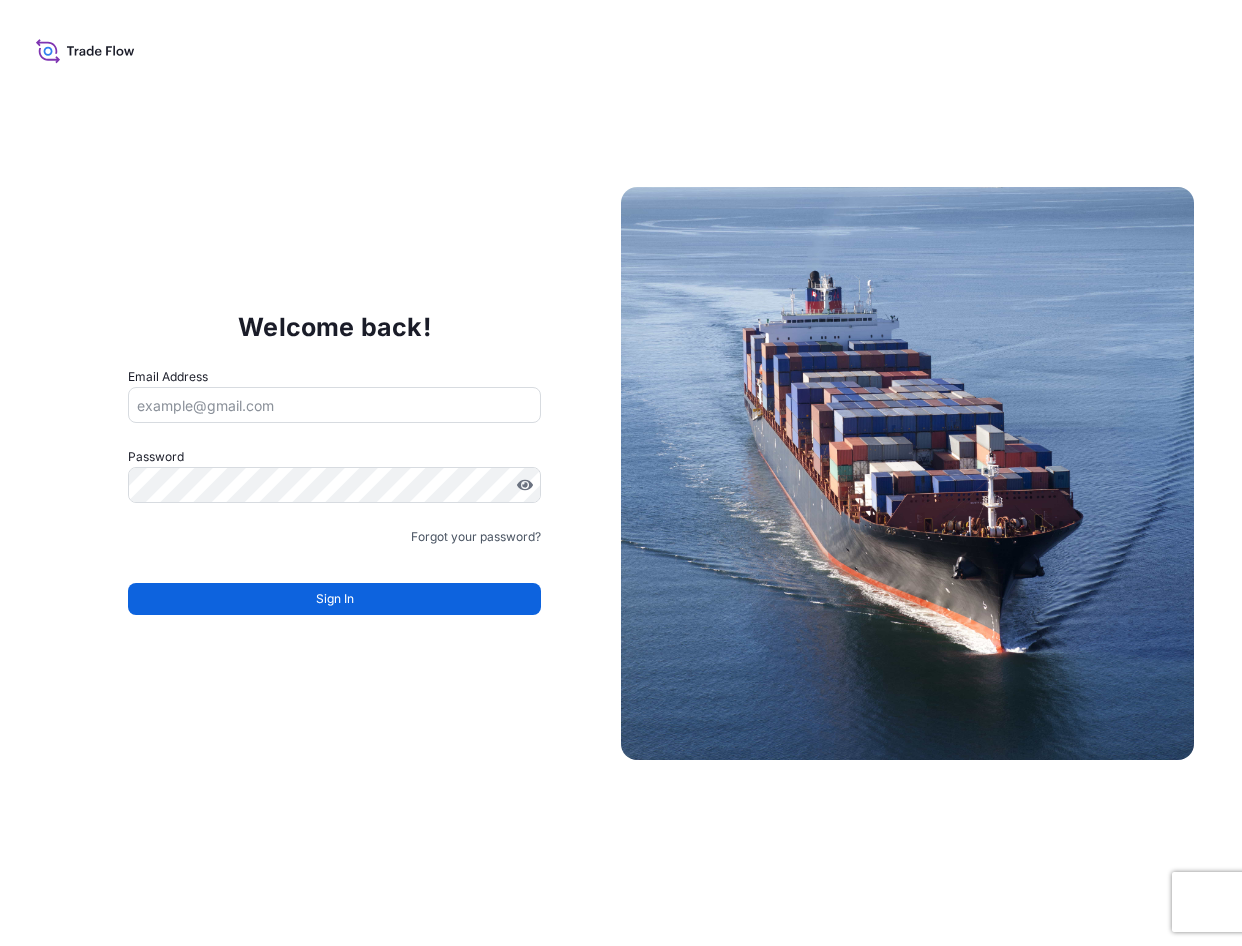 scroll, scrollTop: 0, scrollLeft: 0, axis: both 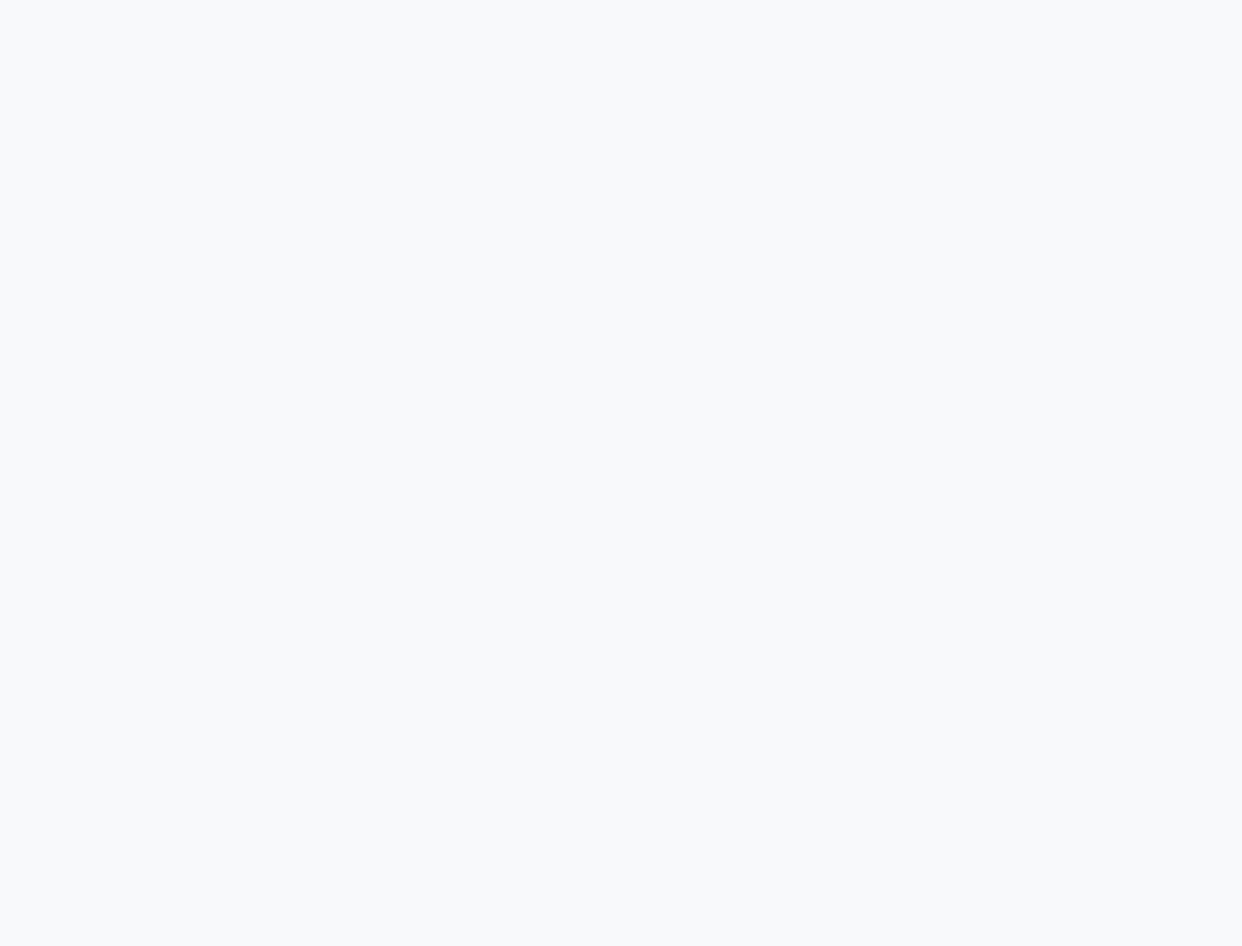 click at bounding box center [621, 473] 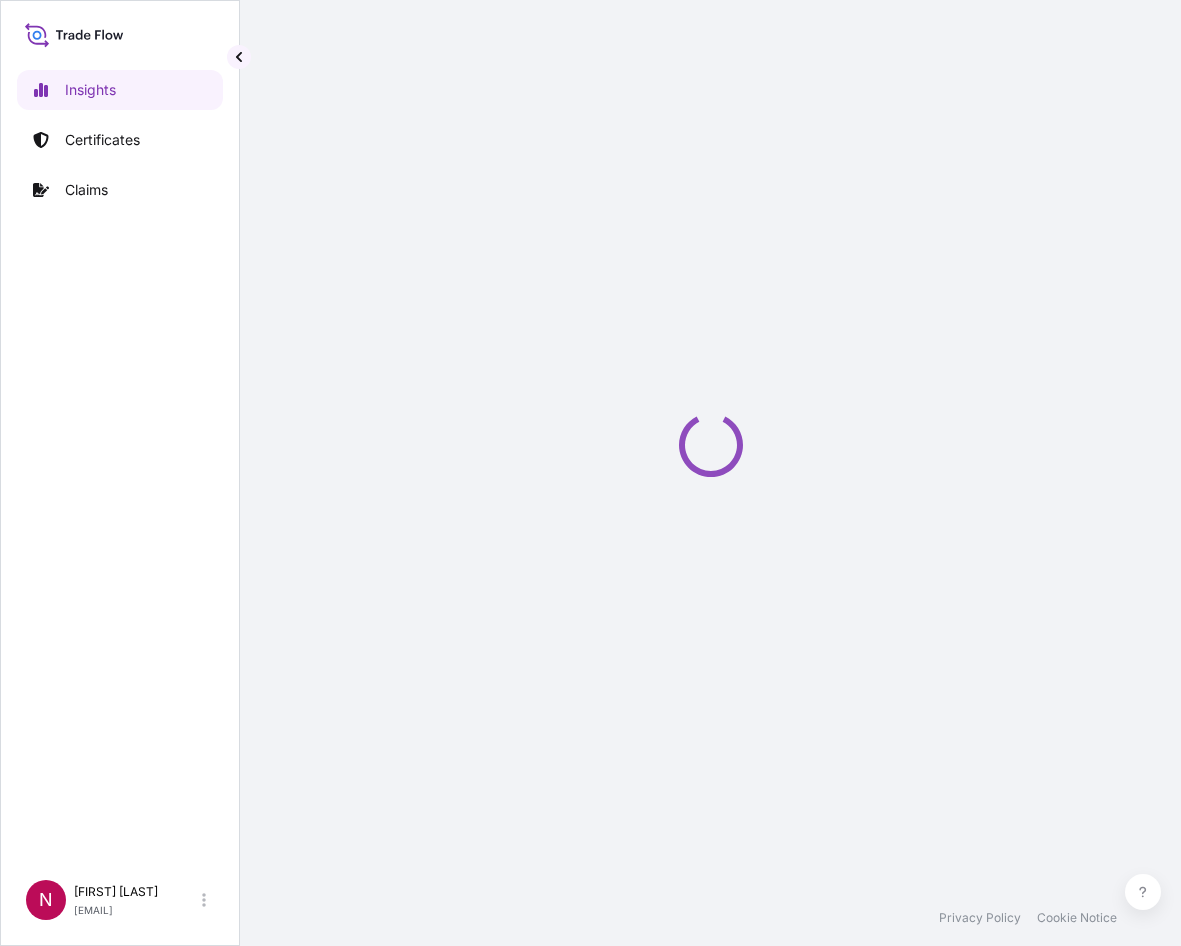 select on "2025" 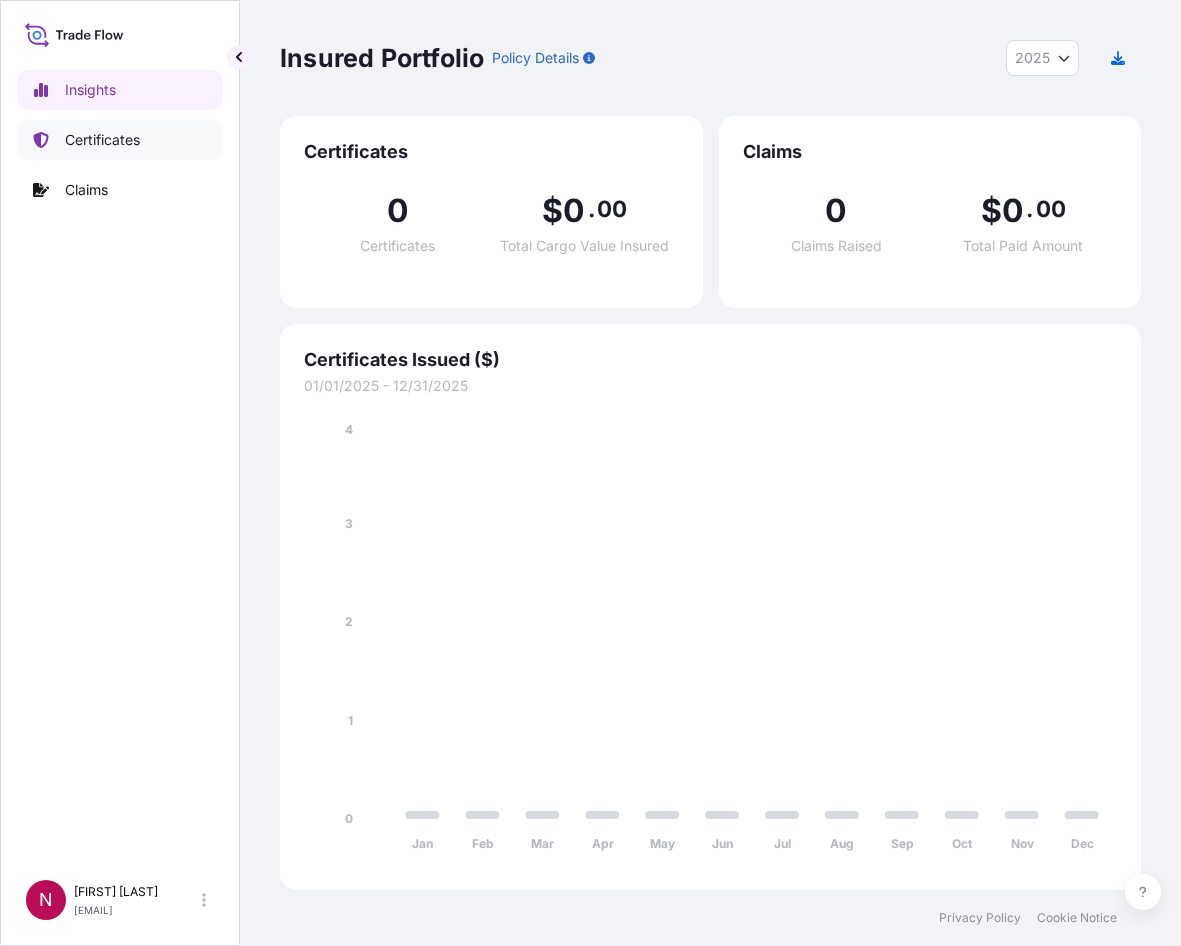 click on "Certificates" at bounding box center (102, 140) 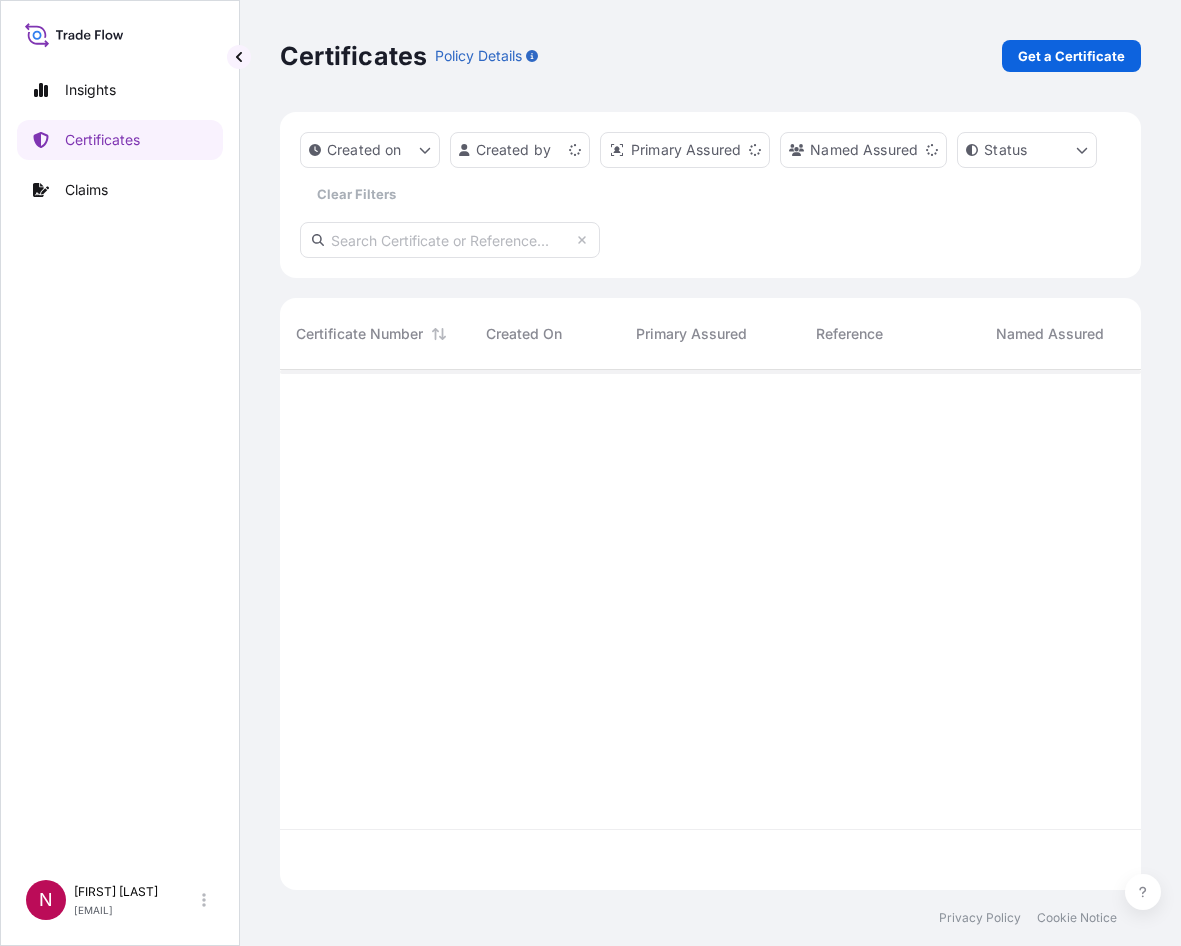scroll, scrollTop: 16, scrollLeft: 16, axis: both 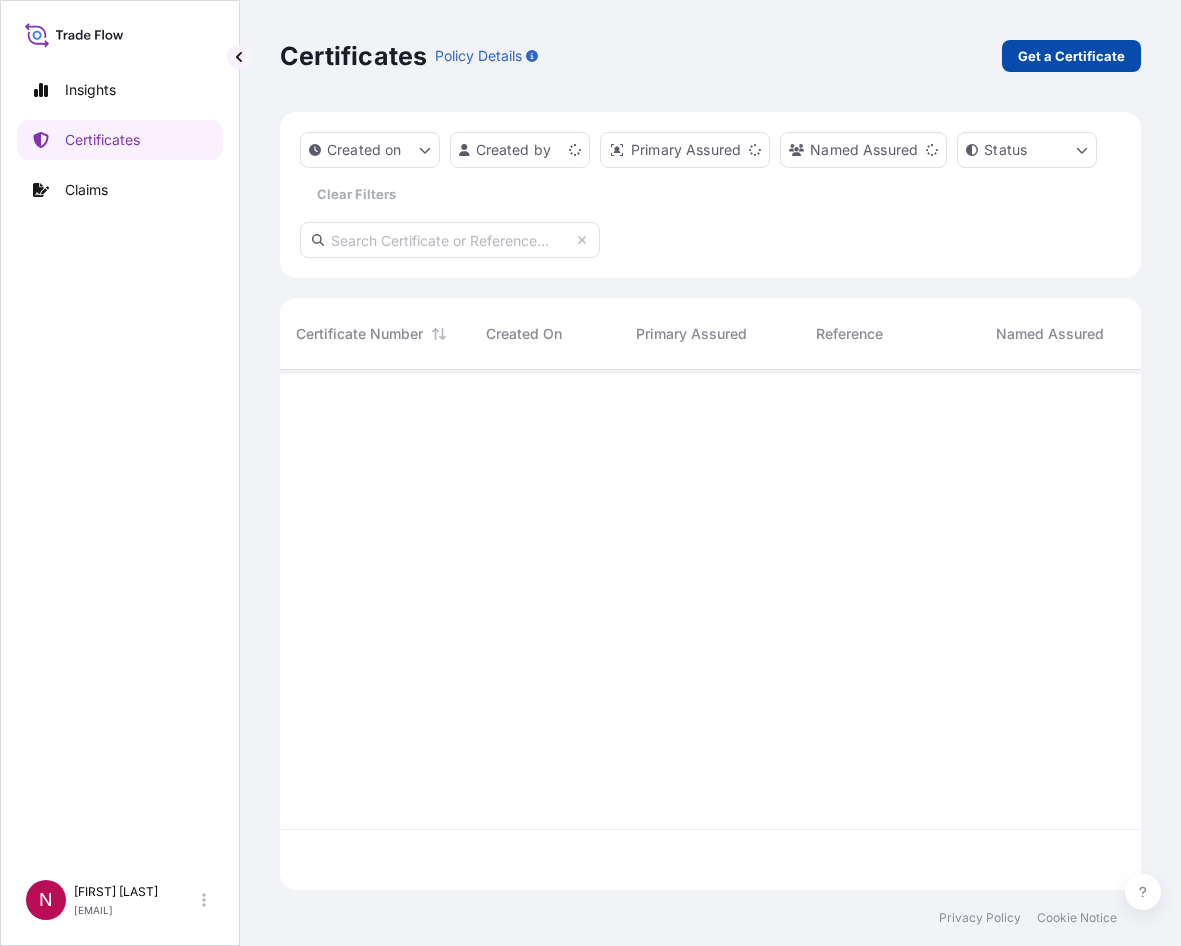 click on "Get a Certificate" at bounding box center (1071, 56) 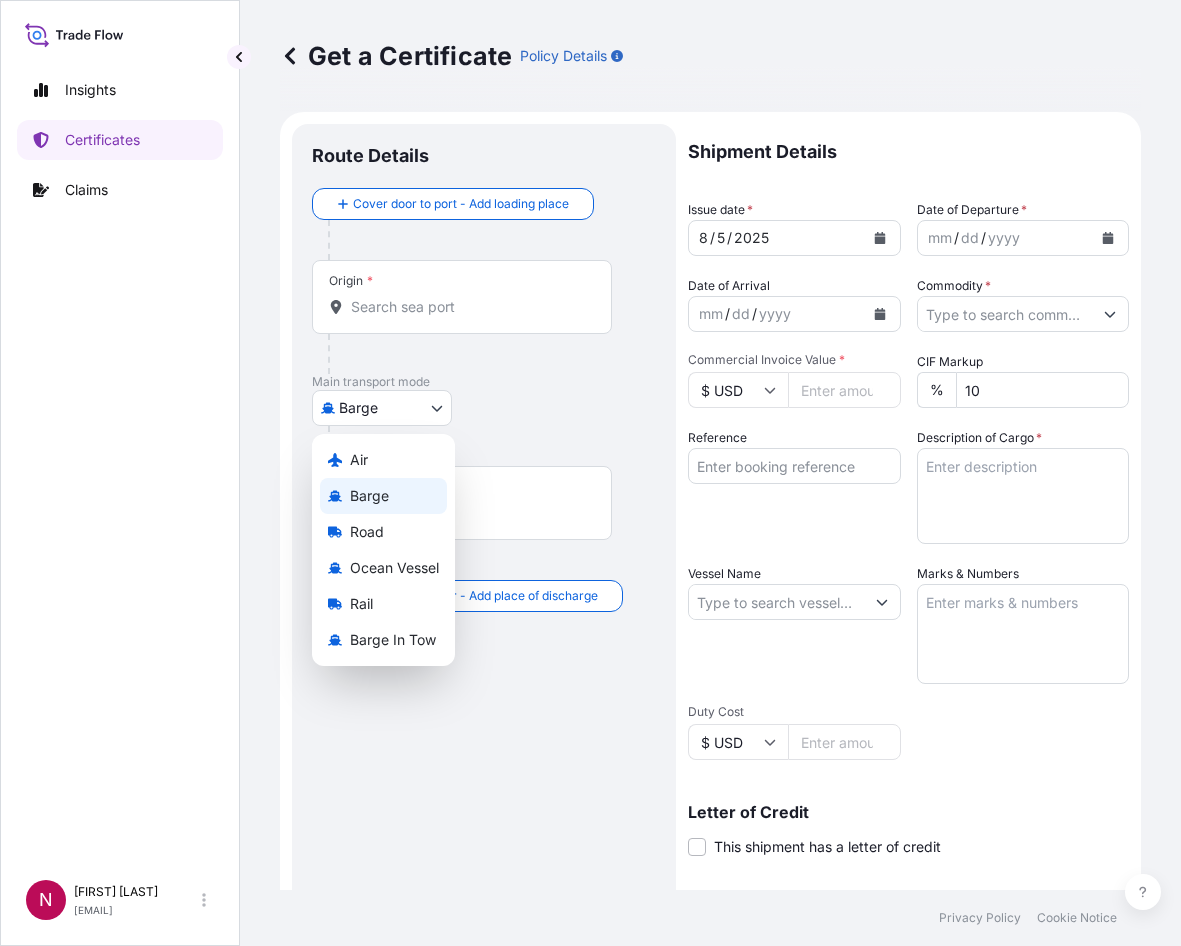 click on "Insights Certificates Claims N [FIRST]   Hafizin [EMAIL] Get a Certificate Policy Details Route Details   Cover door to port - Add loading place Place of loading Road / Inland Road / Inland Origin * Main transport mode Barge Air Barge Road Ocean Vessel Rail Barge in Tow Destination * Cover port to door - Add place of discharge Road / Inland Road / Inland Place of Discharge Shipment Details Issue date * 8 / 5 / 2025 Date of Departure * mm / dd / yyyy Date of Arrival mm / dd / yyyy Commodity * Packing Category Commercial Invoice Value    * $ USD CIF Markup % 10 Reference Description of Cargo * Vessel Name Marks & Numbers Duty Cost   $ USD Letter of Credit This shipment has a letter of credit Letter of credit * Letter of credit may not exceed 12000 characters Assured Details Primary Assured * Select a primary assured BDP International - c/o The Lubrizol Corporation Named Assured Named Assured Address Create Certificate Privacy Policy Cookie Notice
0 Air Barge Road Rail" at bounding box center [590, 473] 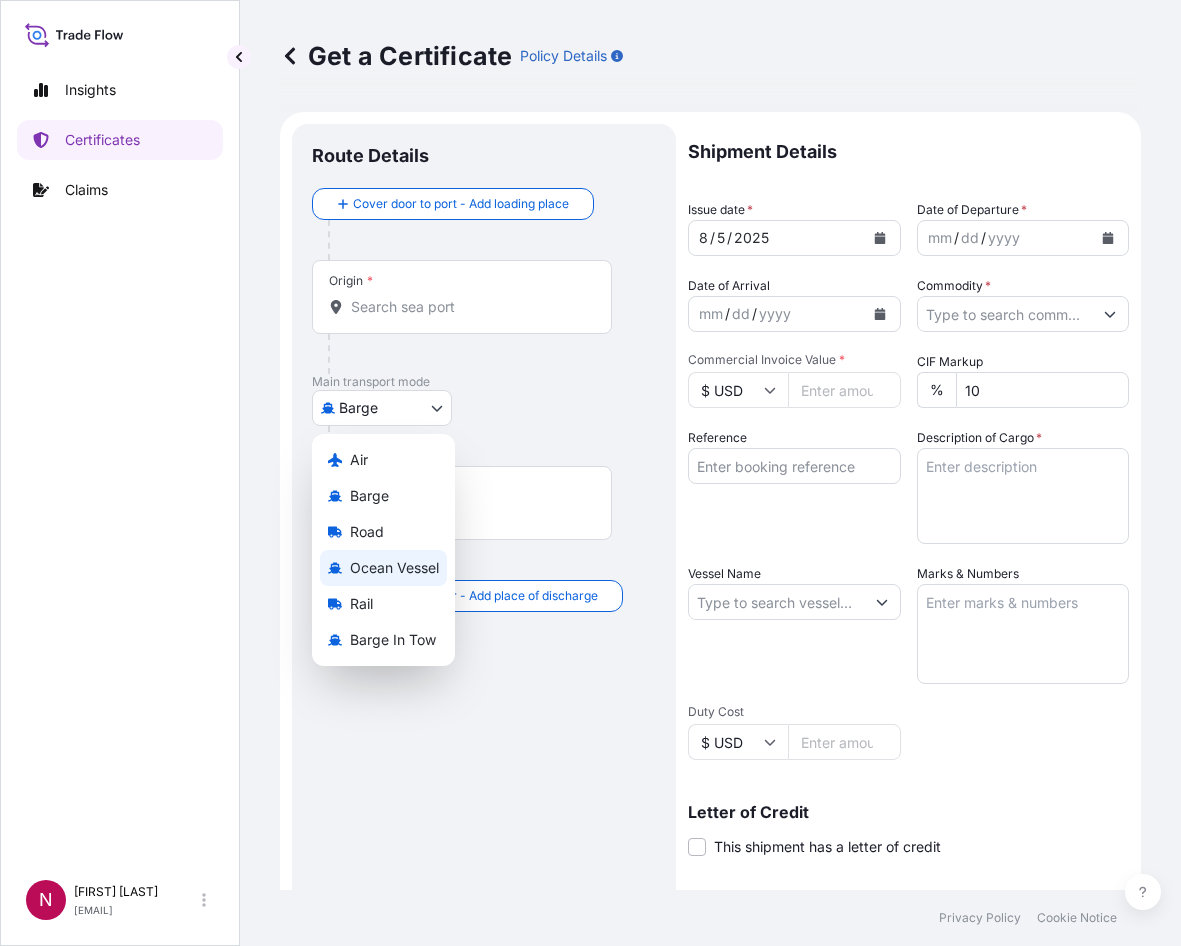 click on "Ocean Vessel" at bounding box center (394, 568) 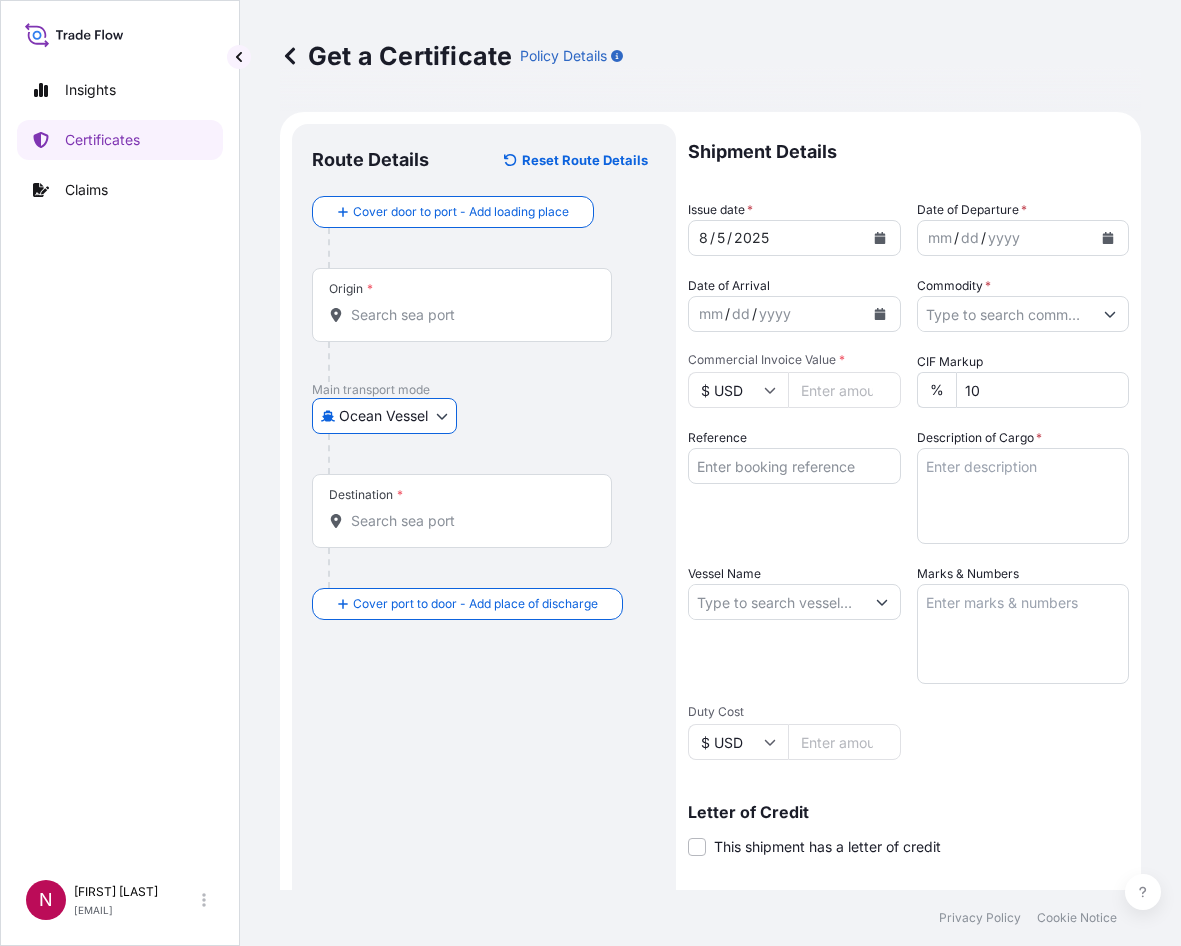 click on "Route Details Reset Route Details   Cover door to port - Add loading place Place of loading Road / Inland Road / Inland Origin * Main transport mode Ocean Vessel Air Barge Road Ocean Vessel Rail Barge in Tow Destination * Cover port to door - Add place of discharge Road / Inland Road / Inland Place of Discharge" at bounding box center [484, 628] 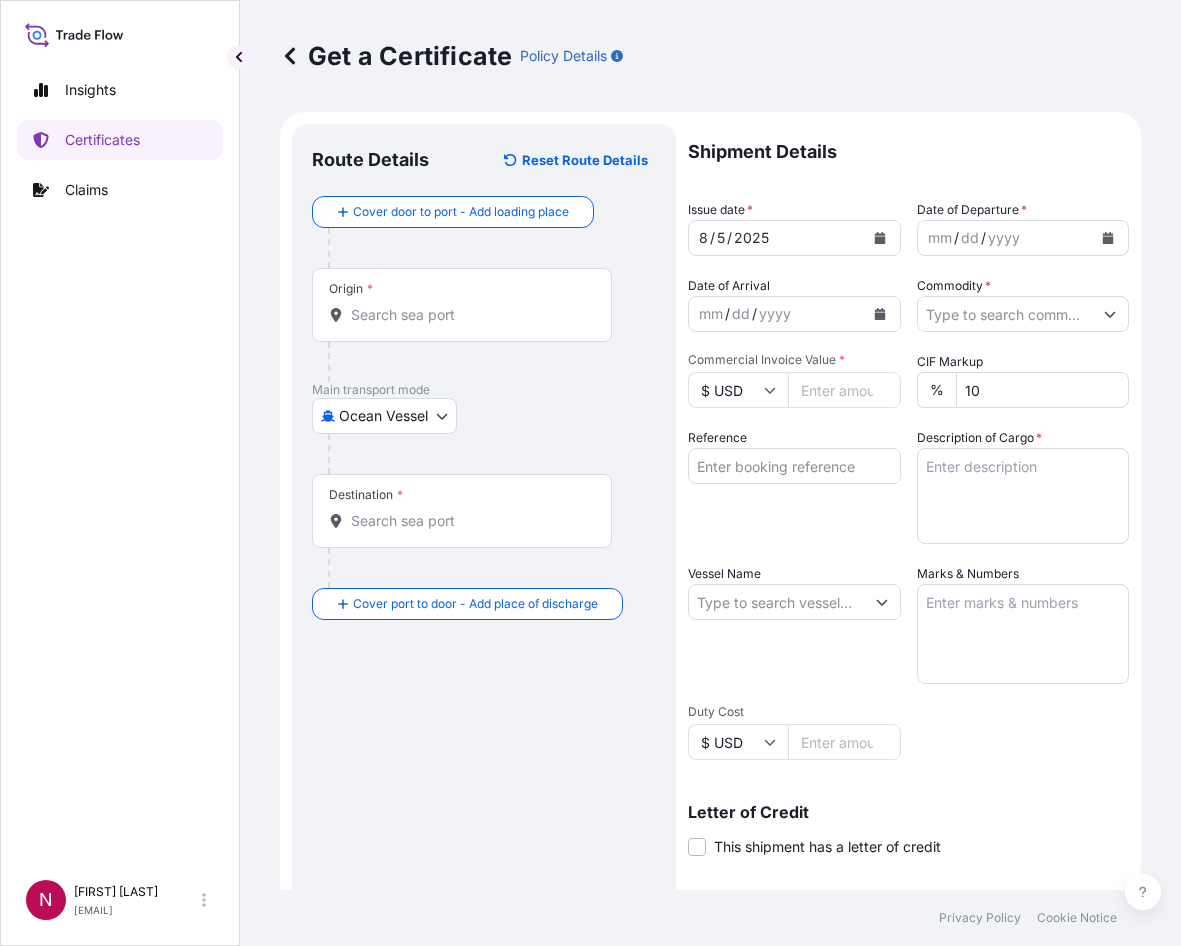 click on "Origin *" at bounding box center [469, 315] 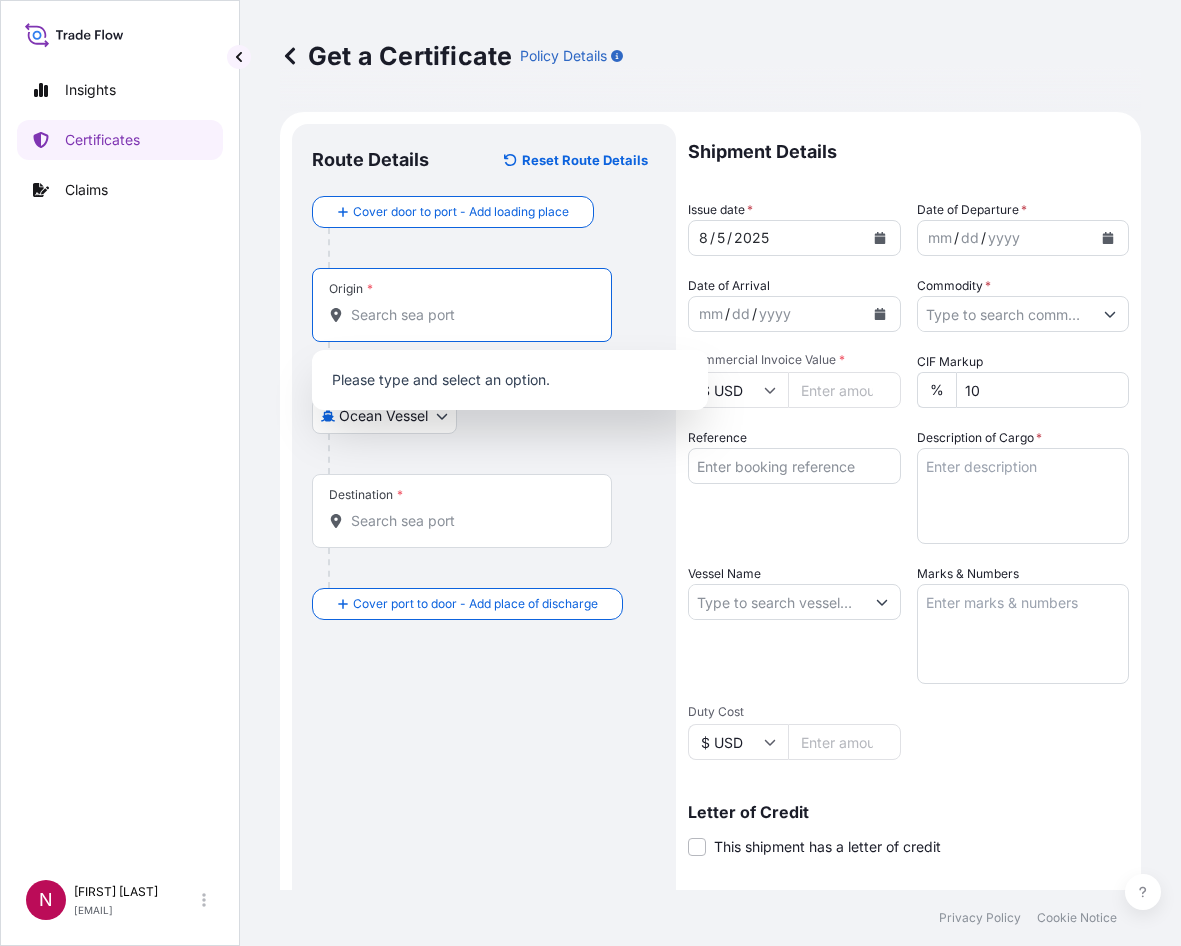 paste on "HUDDERSFIELD" 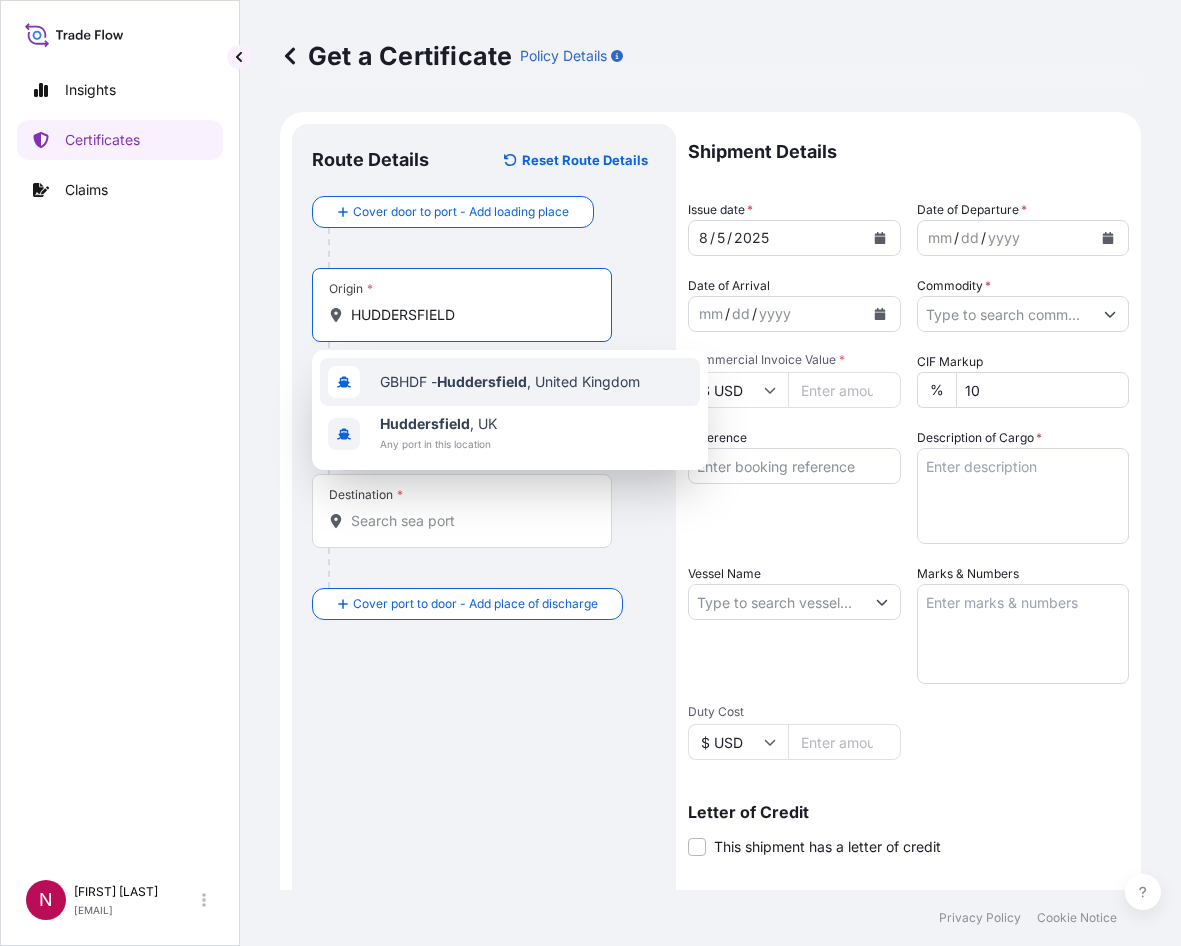 click on "GBHDF -  Huddersfield , United Kingdom" at bounding box center [510, 382] 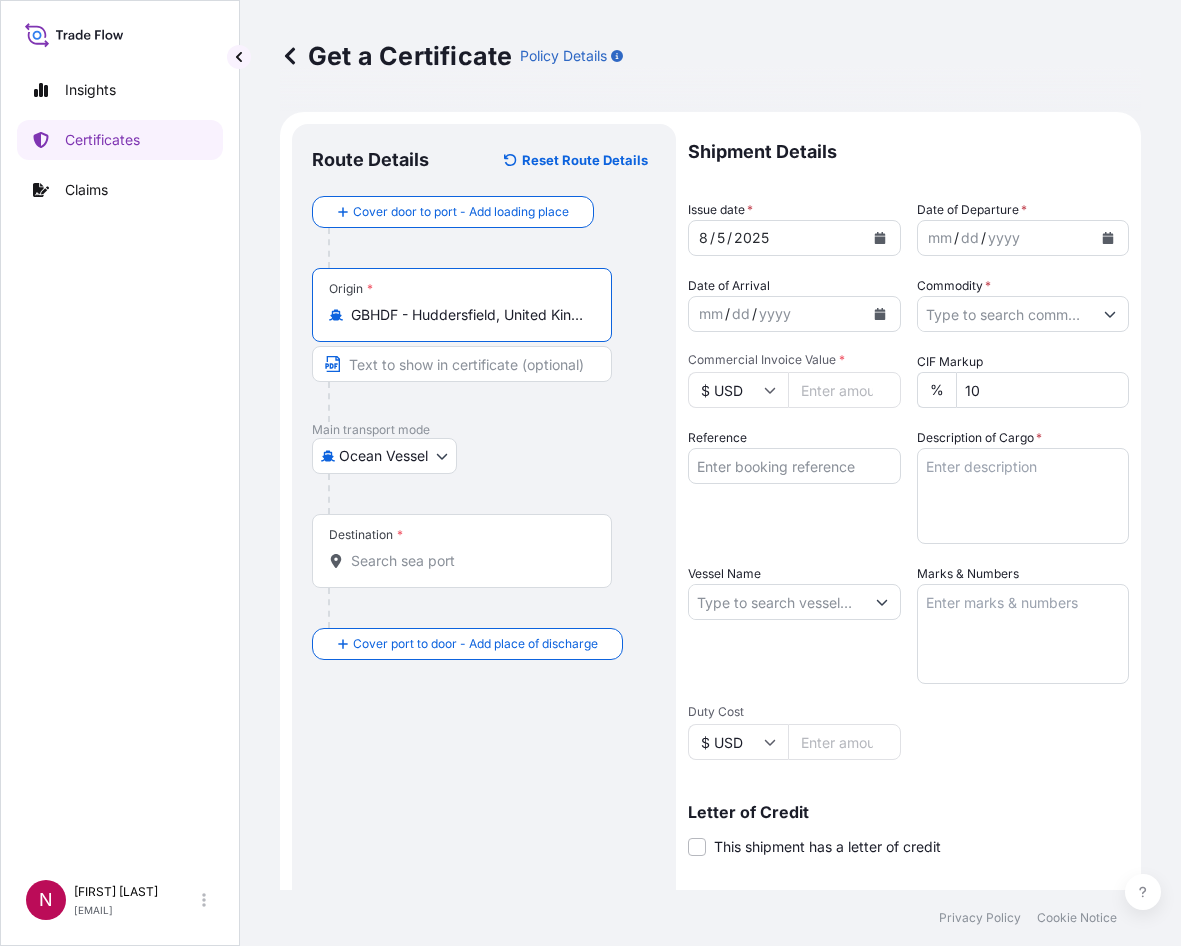 type on "GBHDF - Huddersfield, United Kingdom" 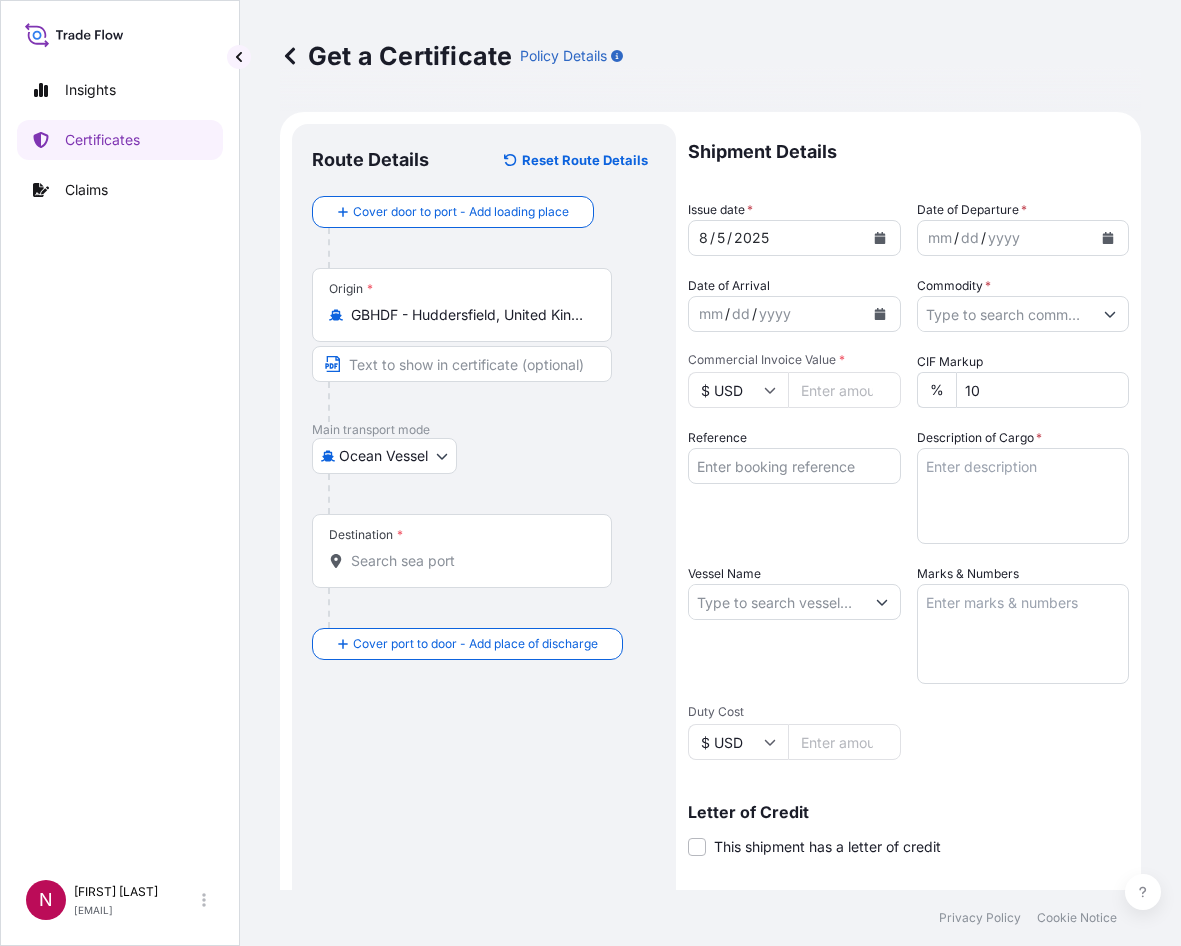 drag, startPoint x: 877, startPoint y: 275, endPoint x: 890, endPoint y: 272, distance: 13.341664 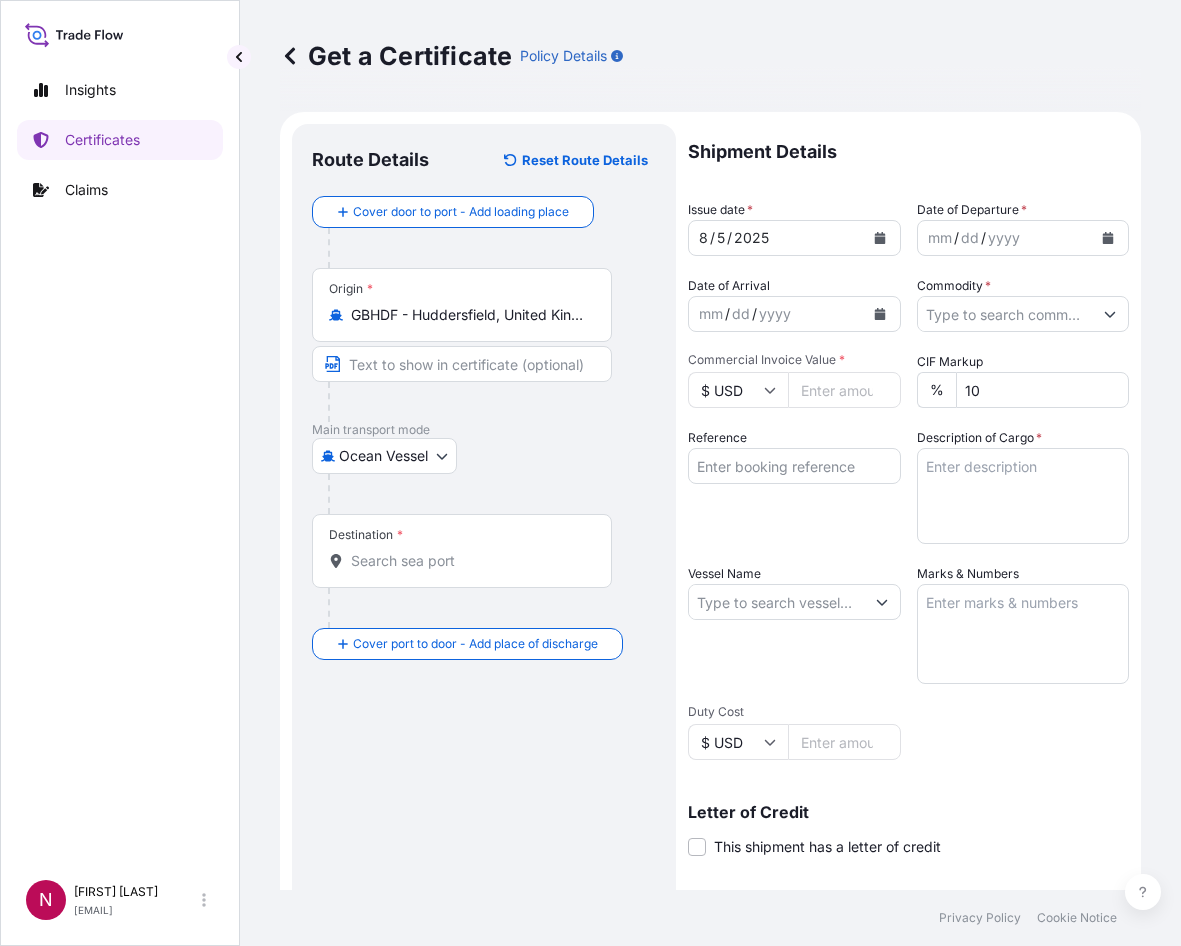 click on "Shipment Details Issue date * 8 / 5 / 2025 Date of Departure * mm / dd / yyyy Date of Arrival mm / dd / yyyy Commodity * Packing Category Commercial Invoice Value    * $ USD CIF Markup % 10 Reference Description of Cargo * Vessel Name Marks & Numbers Duty Cost   $ USD Letter of Credit This shipment has a letter of credit Letter of credit * Letter of credit may not exceed 12000 characters Assured Details Primary Assured * Select a primary assured BDP International - c/o The Lubrizol Corporation Named Assured Named Assured Address" at bounding box center (908, 600) 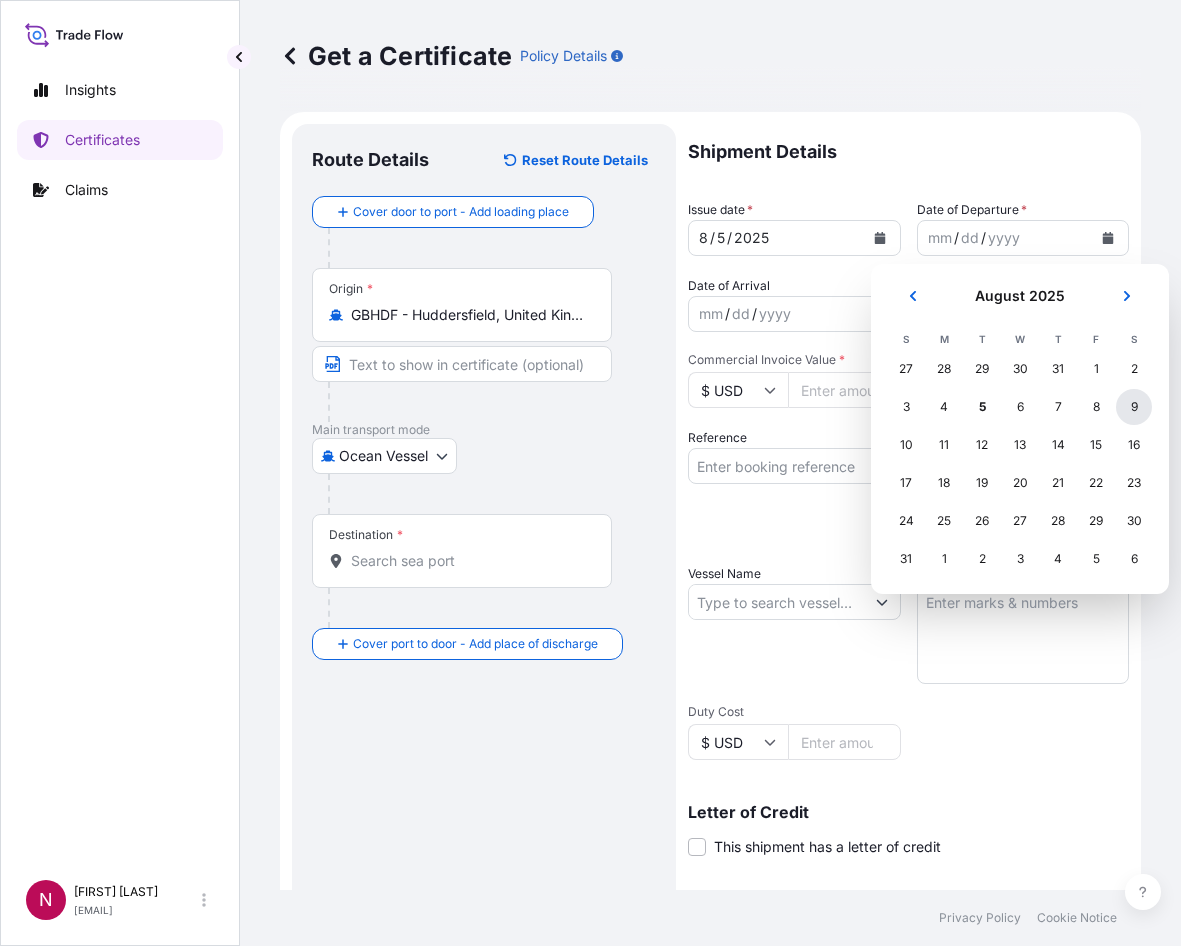 click on "9" at bounding box center [1134, 407] 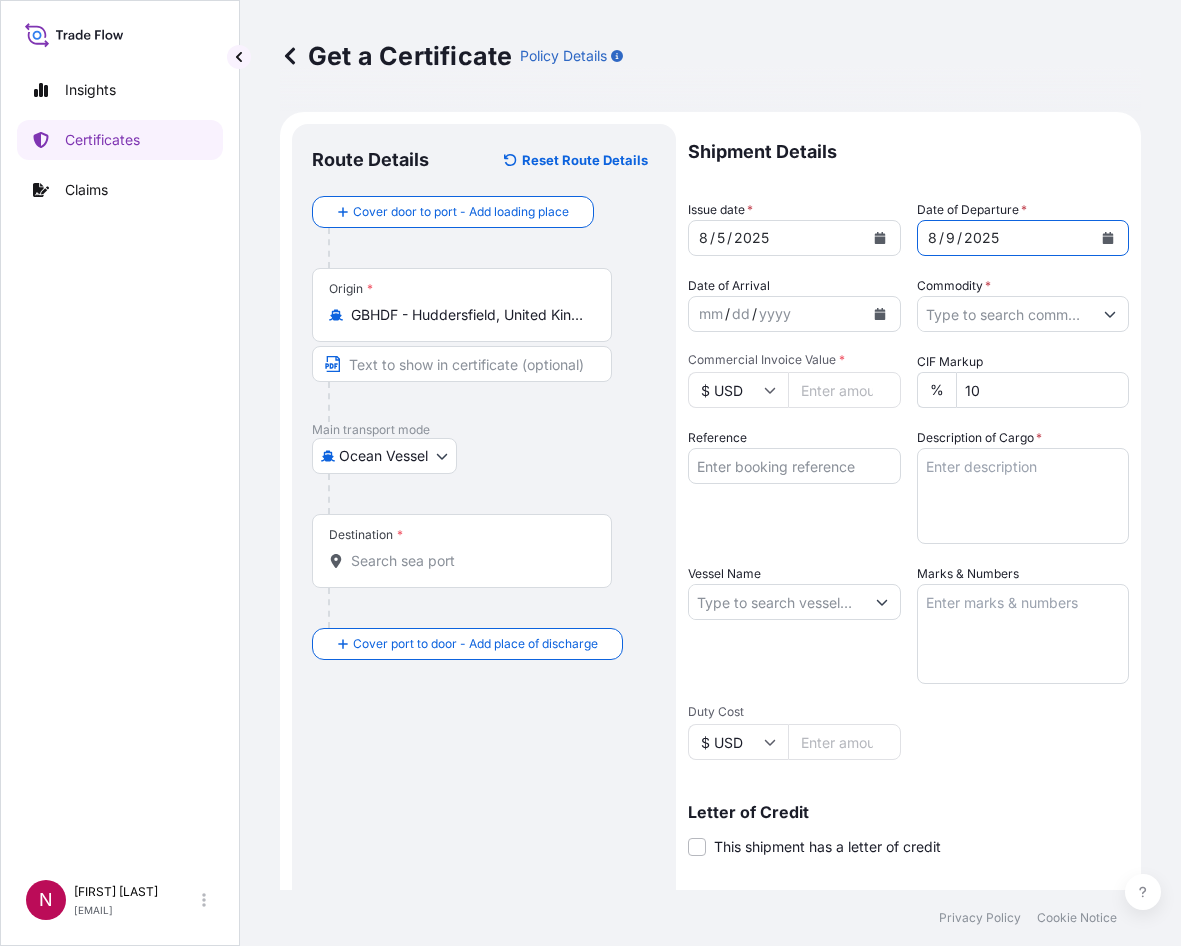 click on "Commodity *" at bounding box center (1005, 314) 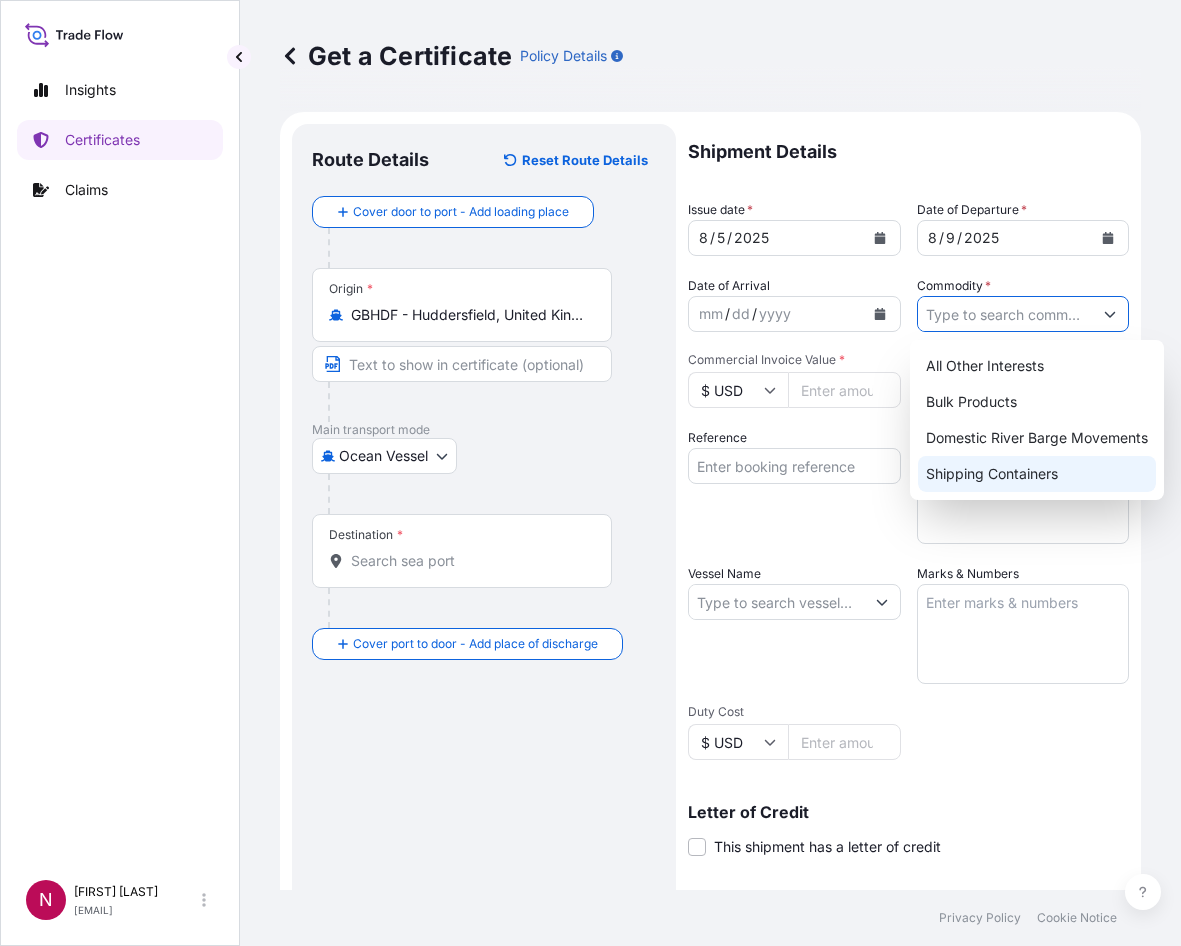 click on "Shipping Containers" at bounding box center [1037, 474] 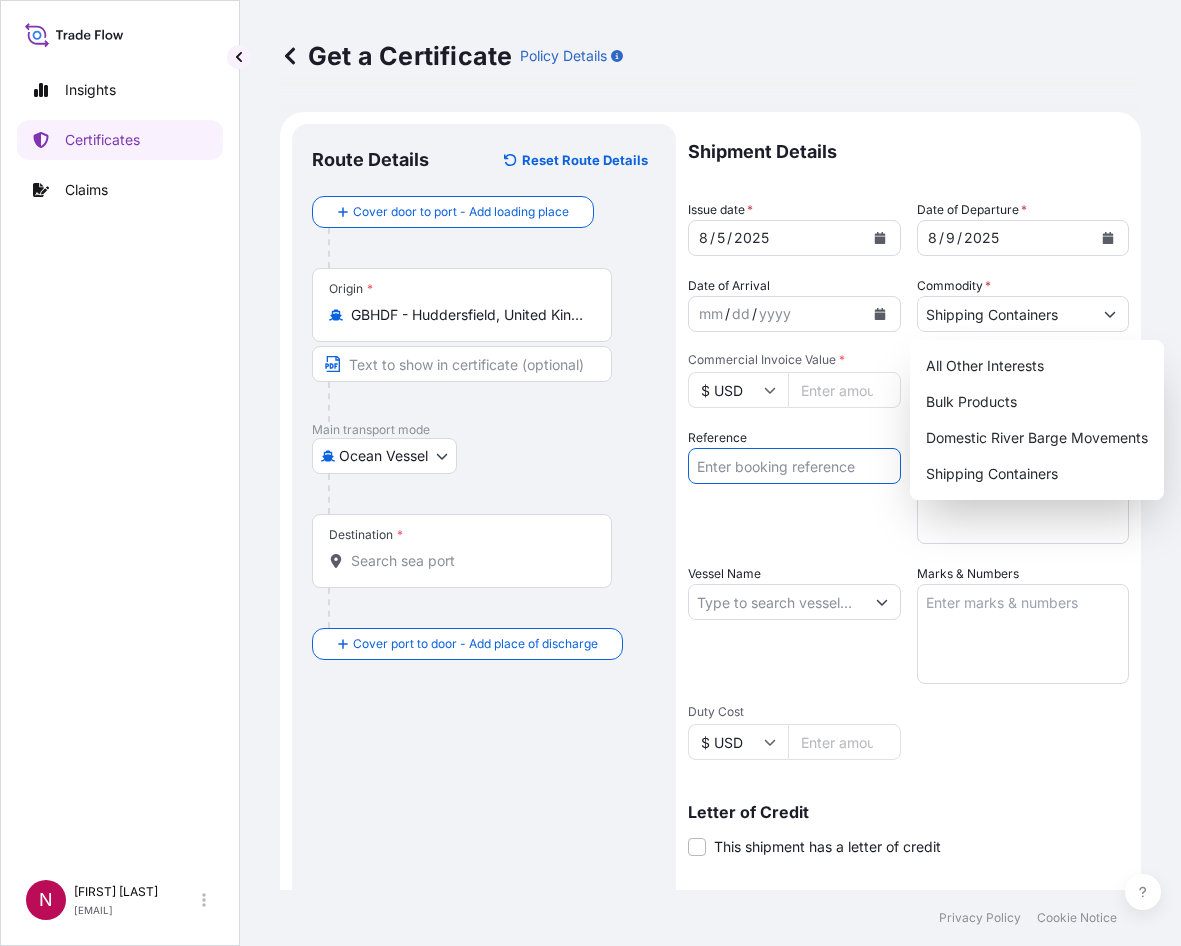 click on "Reference" at bounding box center [794, 466] 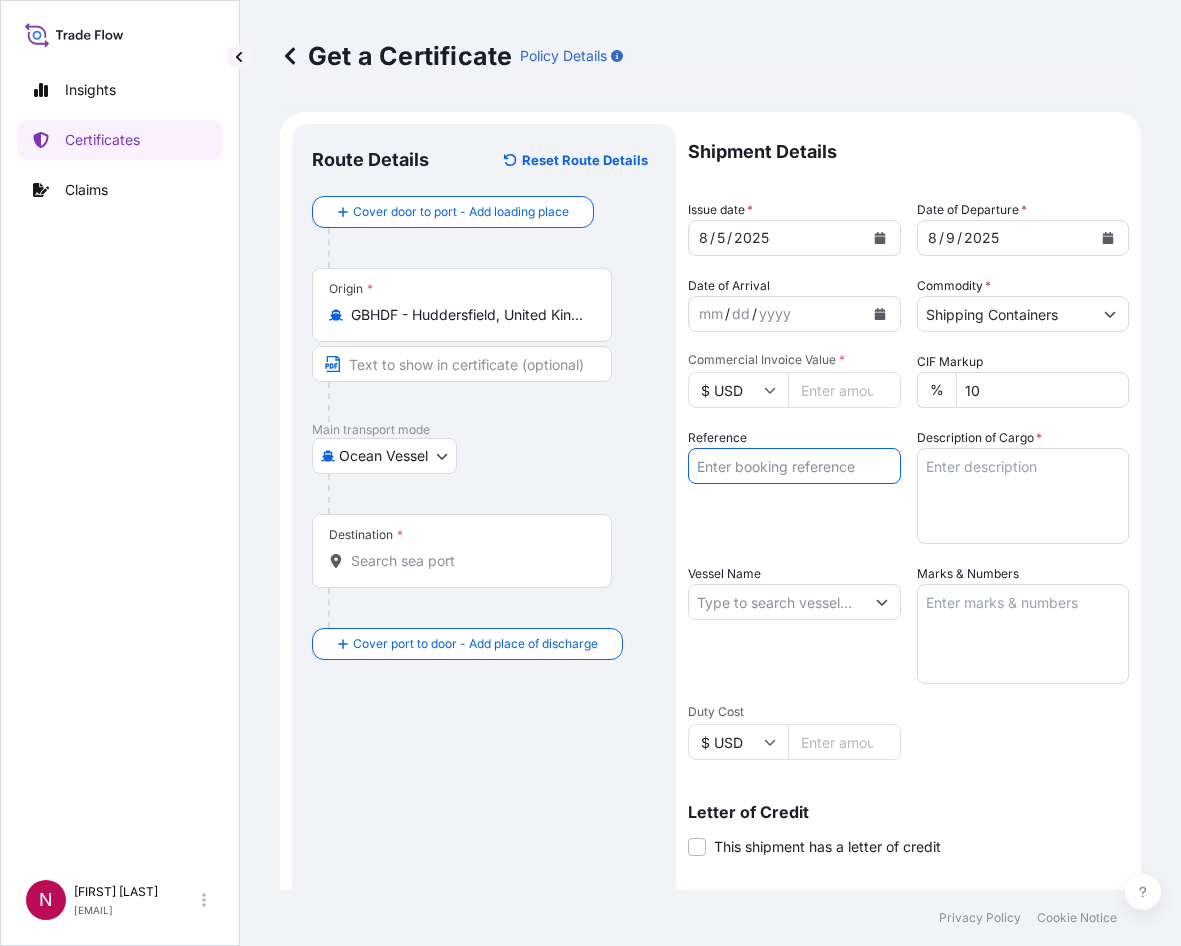 paste on "B000233150" 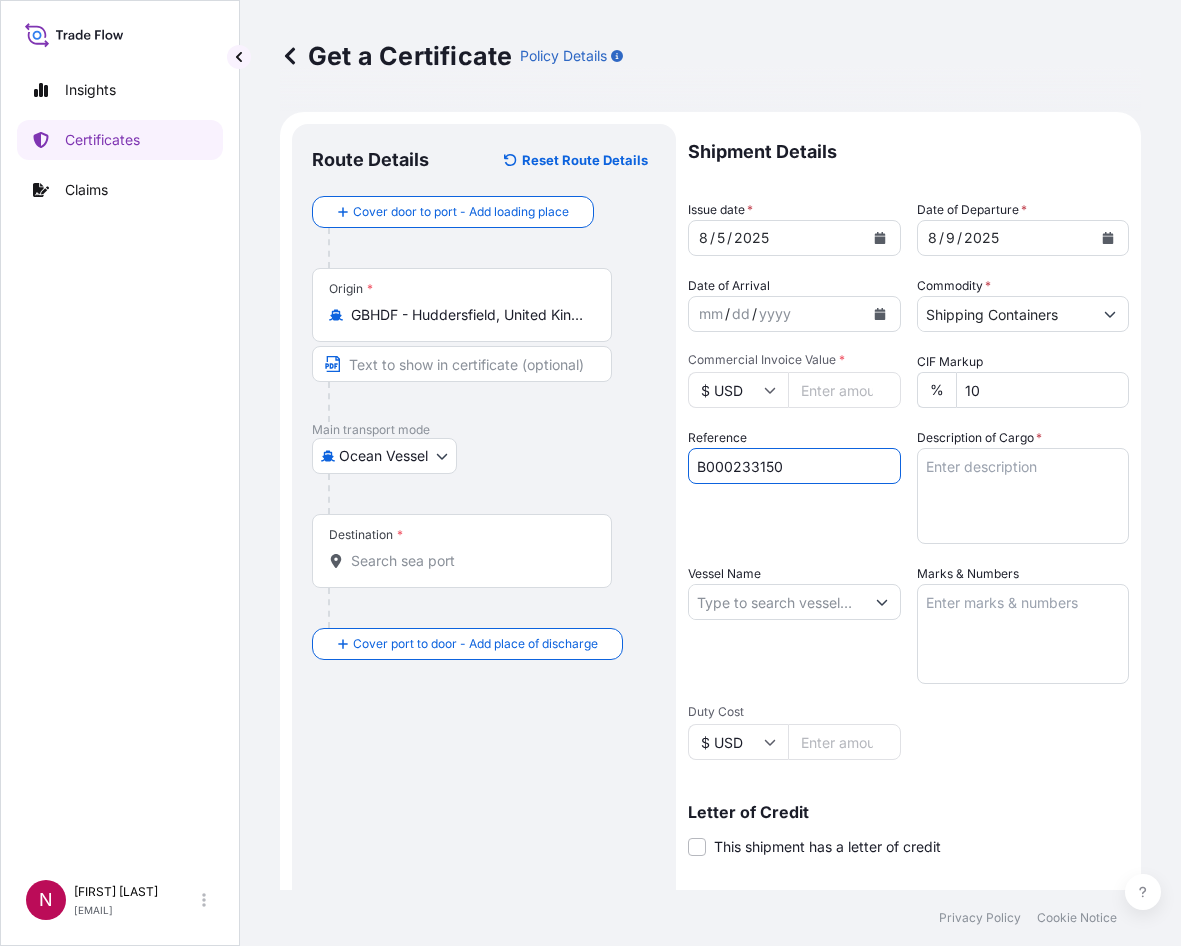 type on "B000233150" 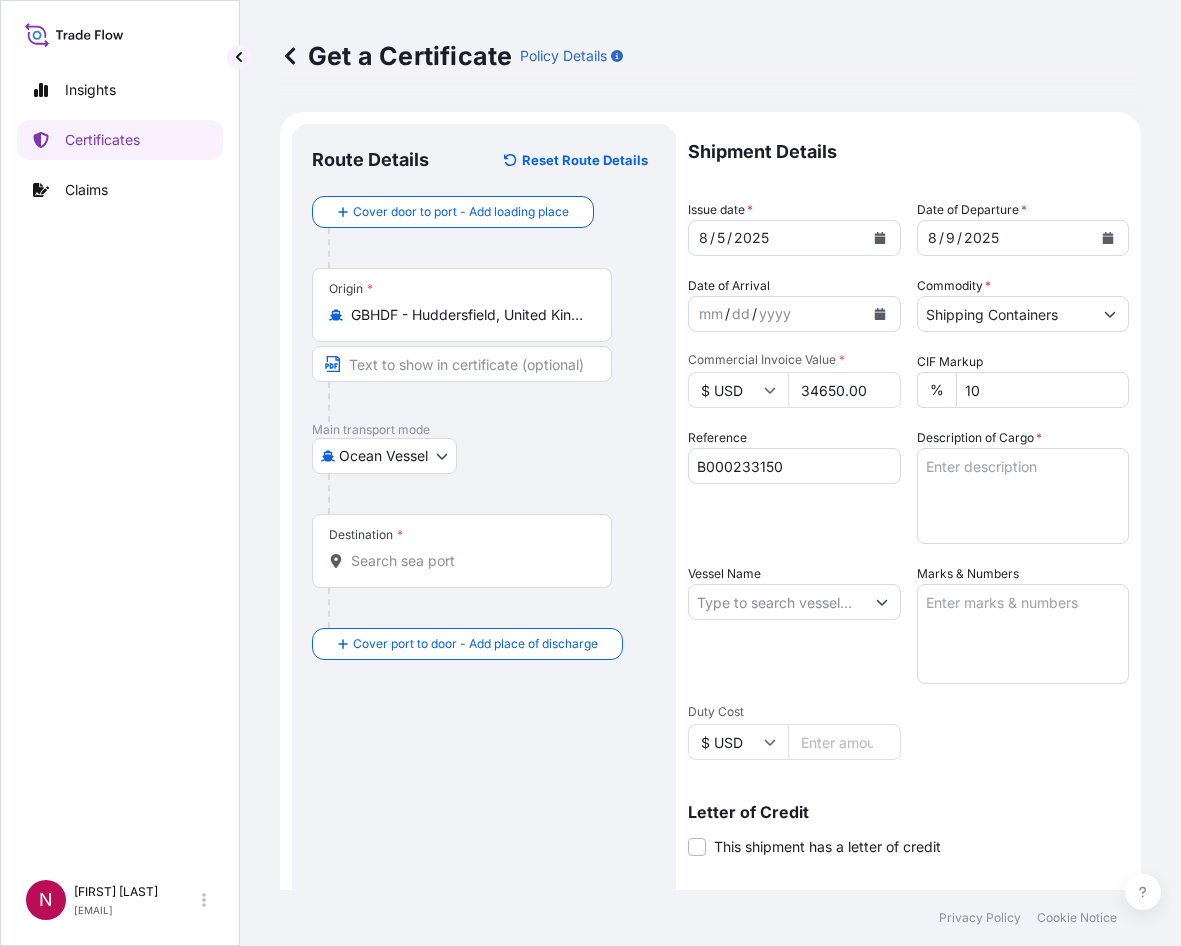 type on "34650.00" 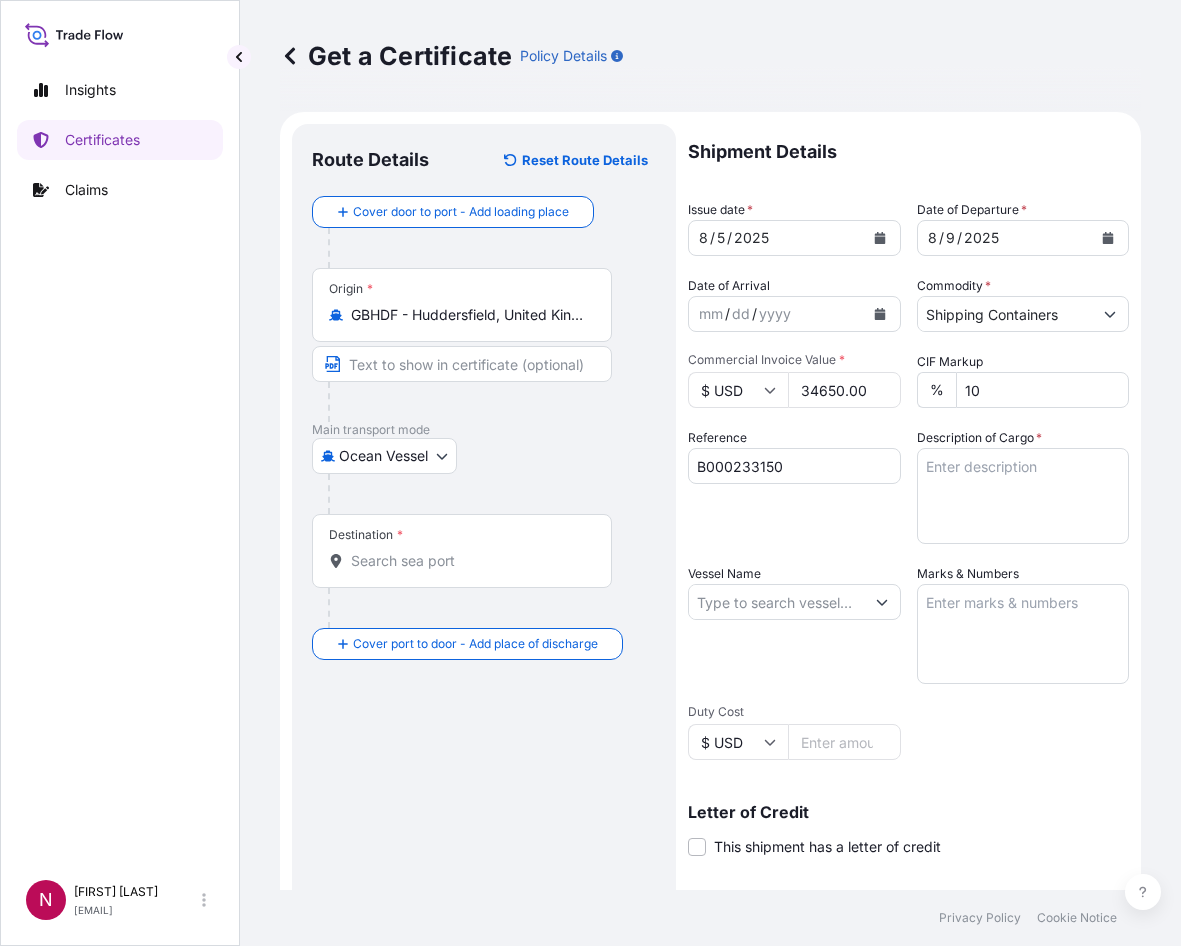 click on "Description of Cargo *" at bounding box center [1023, 496] 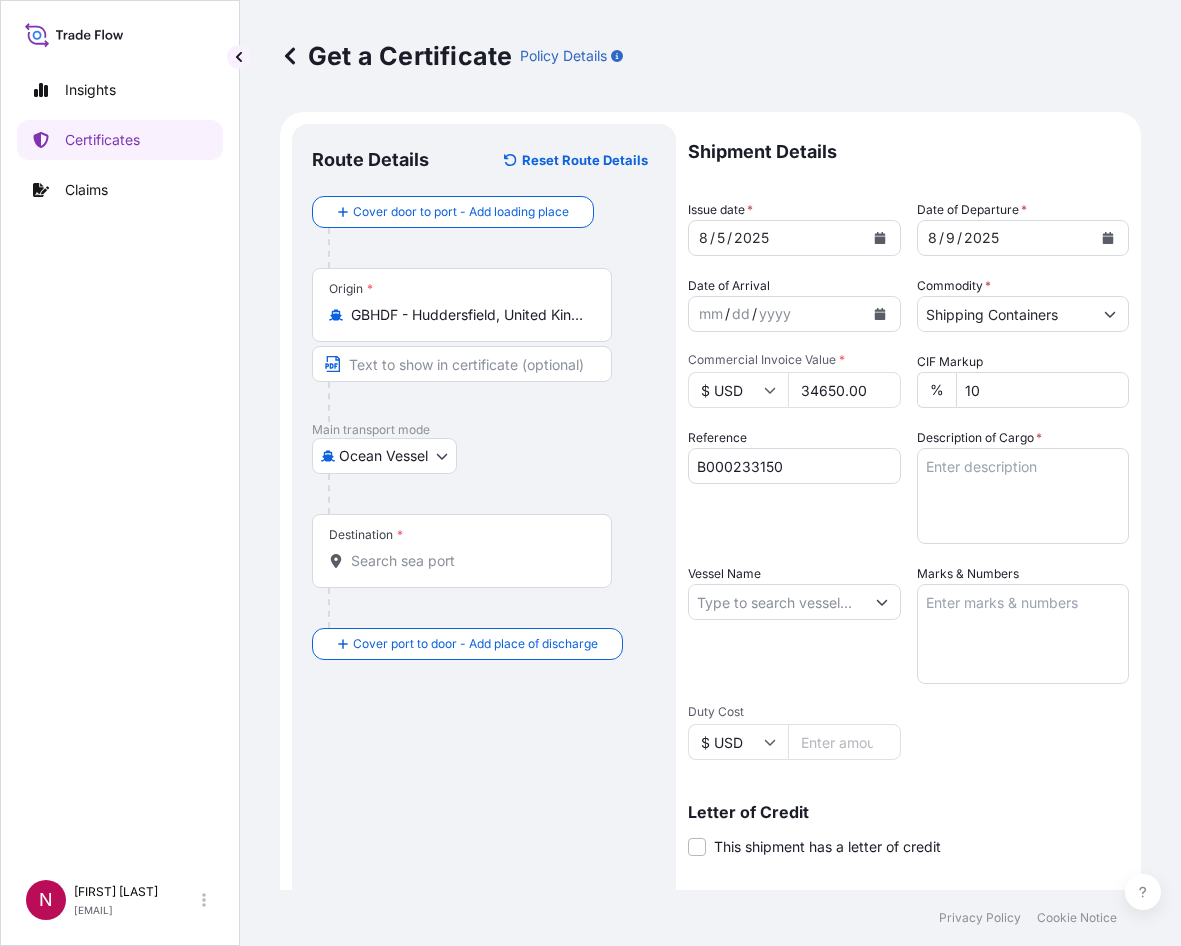 click on "Description of Cargo *" at bounding box center [1023, 496] 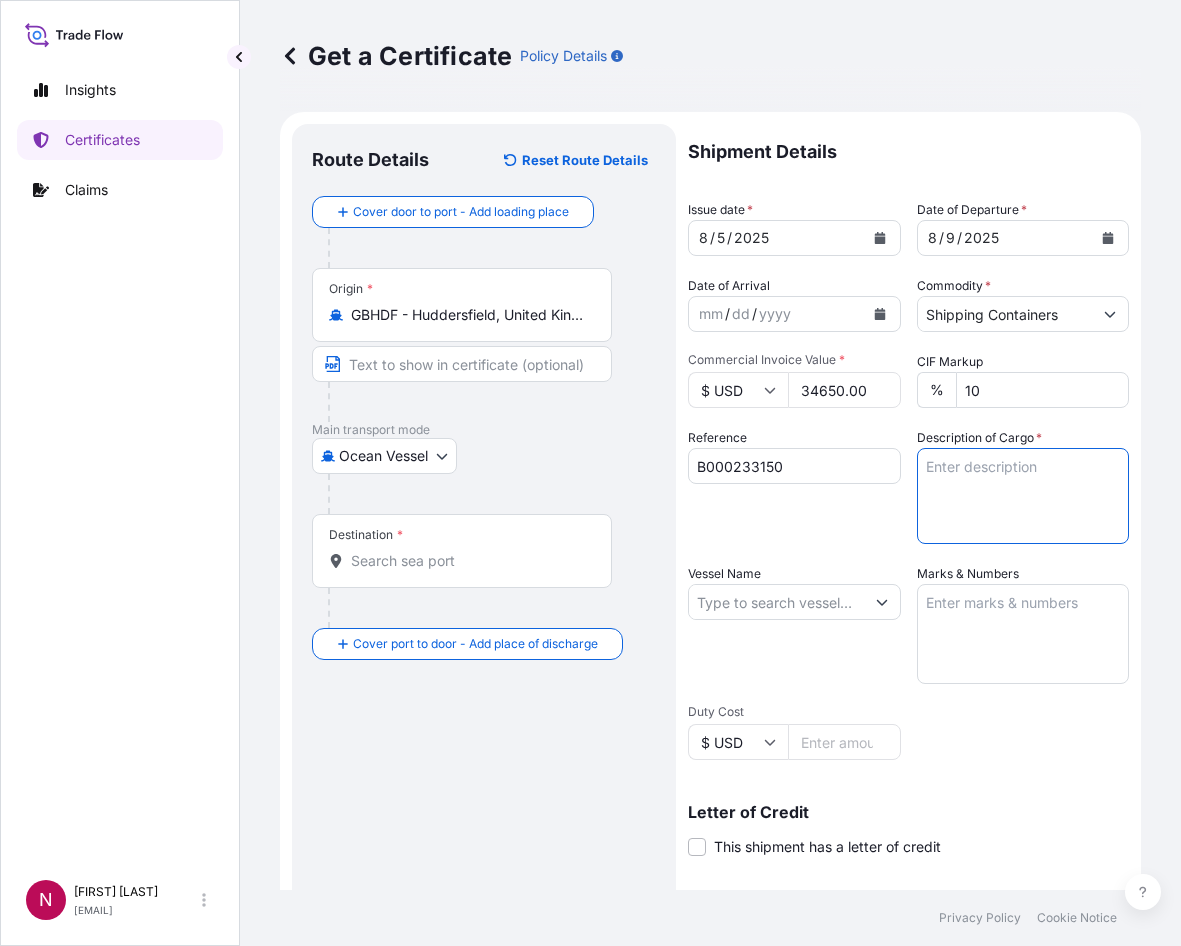 paste on "PAILS LOADED ONTO
5 PALLETS LOADED INTO
1 LCL
SOLSPERSE(TM) 24000 SC" 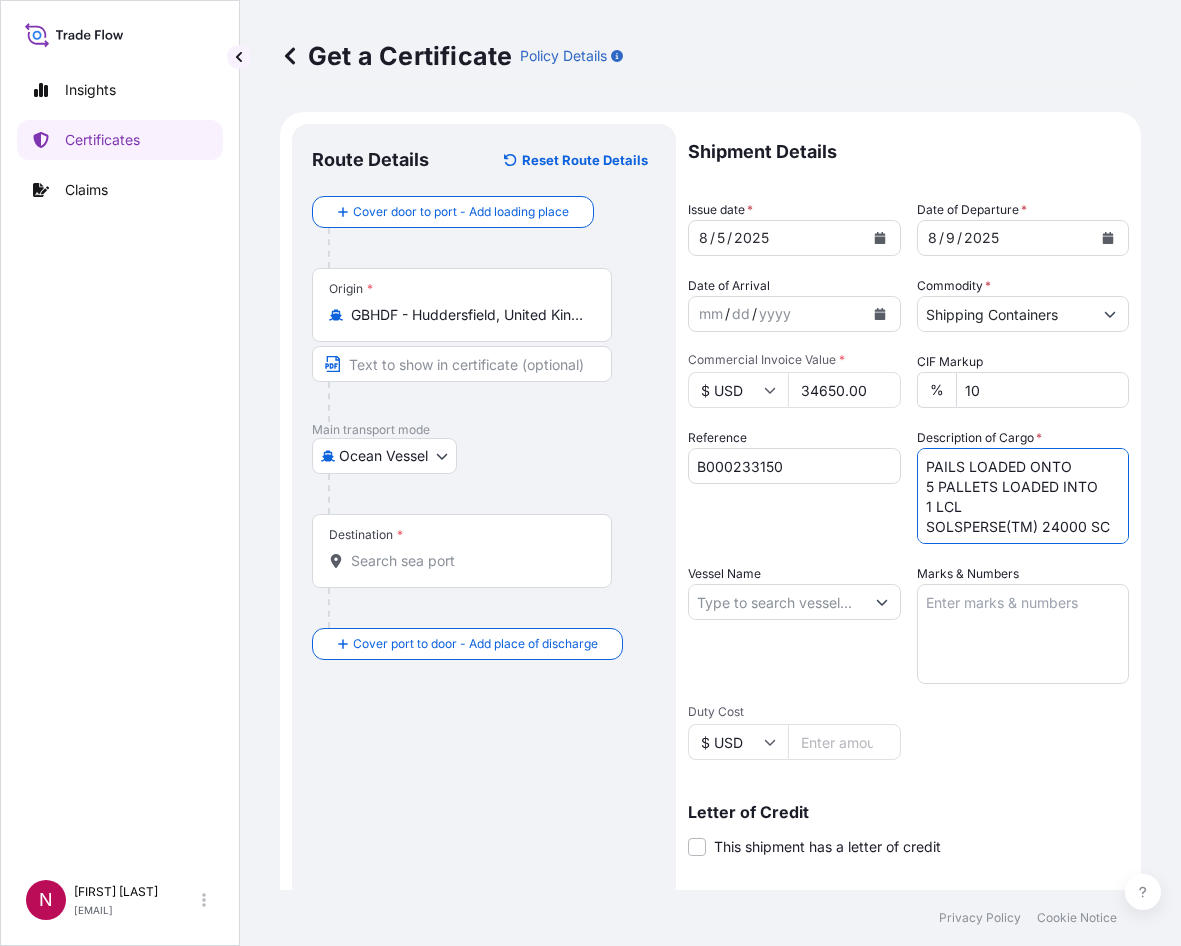 scroll, scrollTop: 32, scrollLeft: 0, axis: vertical 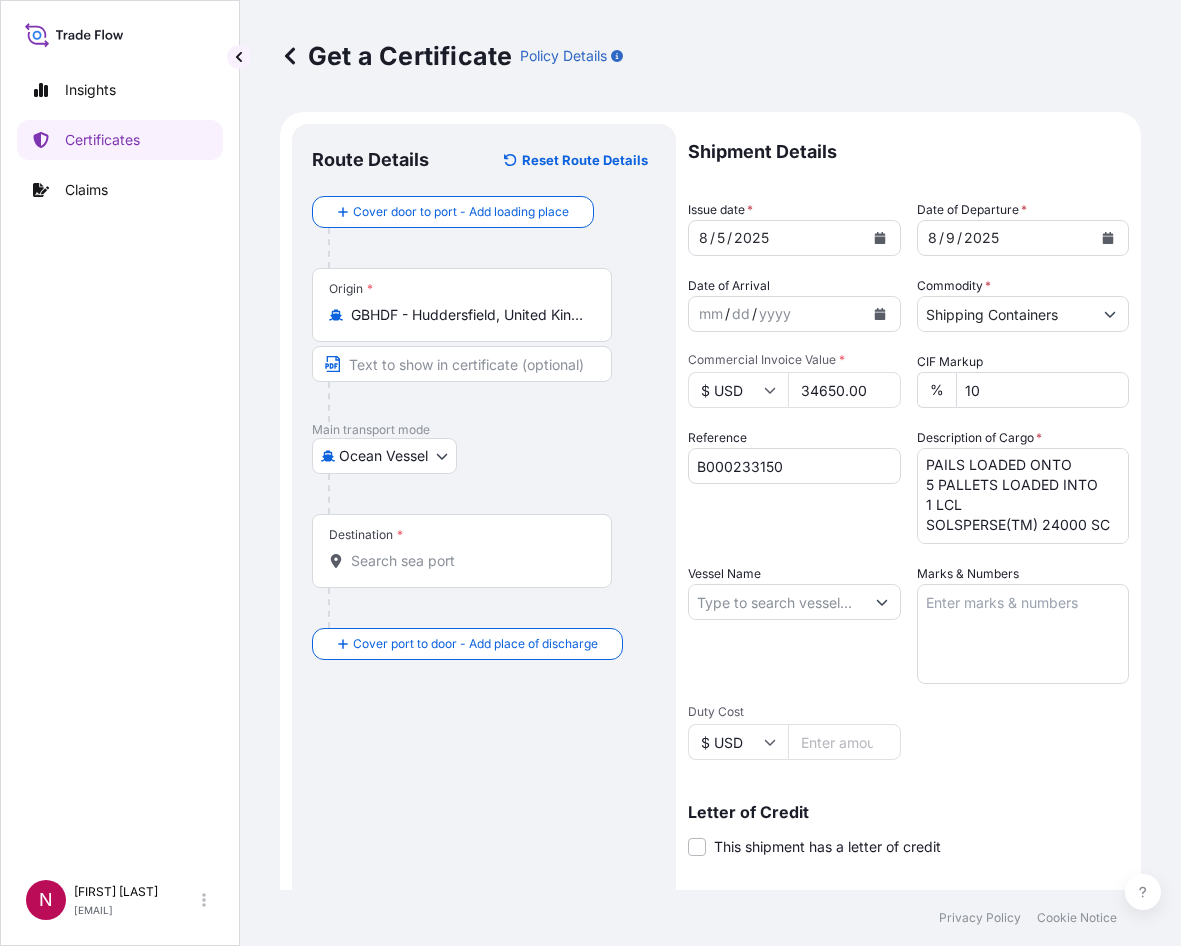 click on "PAILS LOADED ONTO
5 PALLETS LOADED INTO
1 LCL
SOLSPERSE(TM) 24000 SC" at bounding box center [1023, 496] 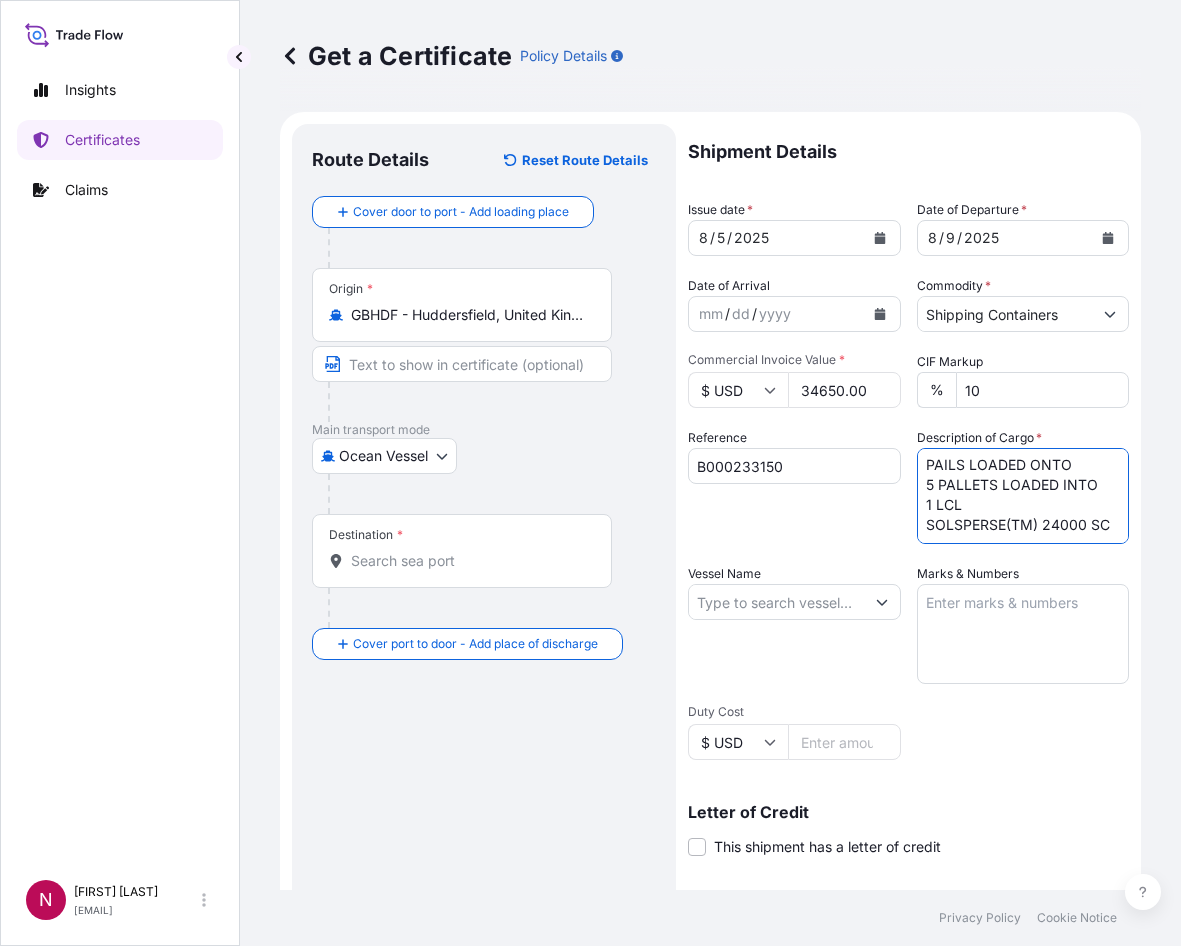 scroll, scrollTop: 0, scrollLeft: 0, axis: both 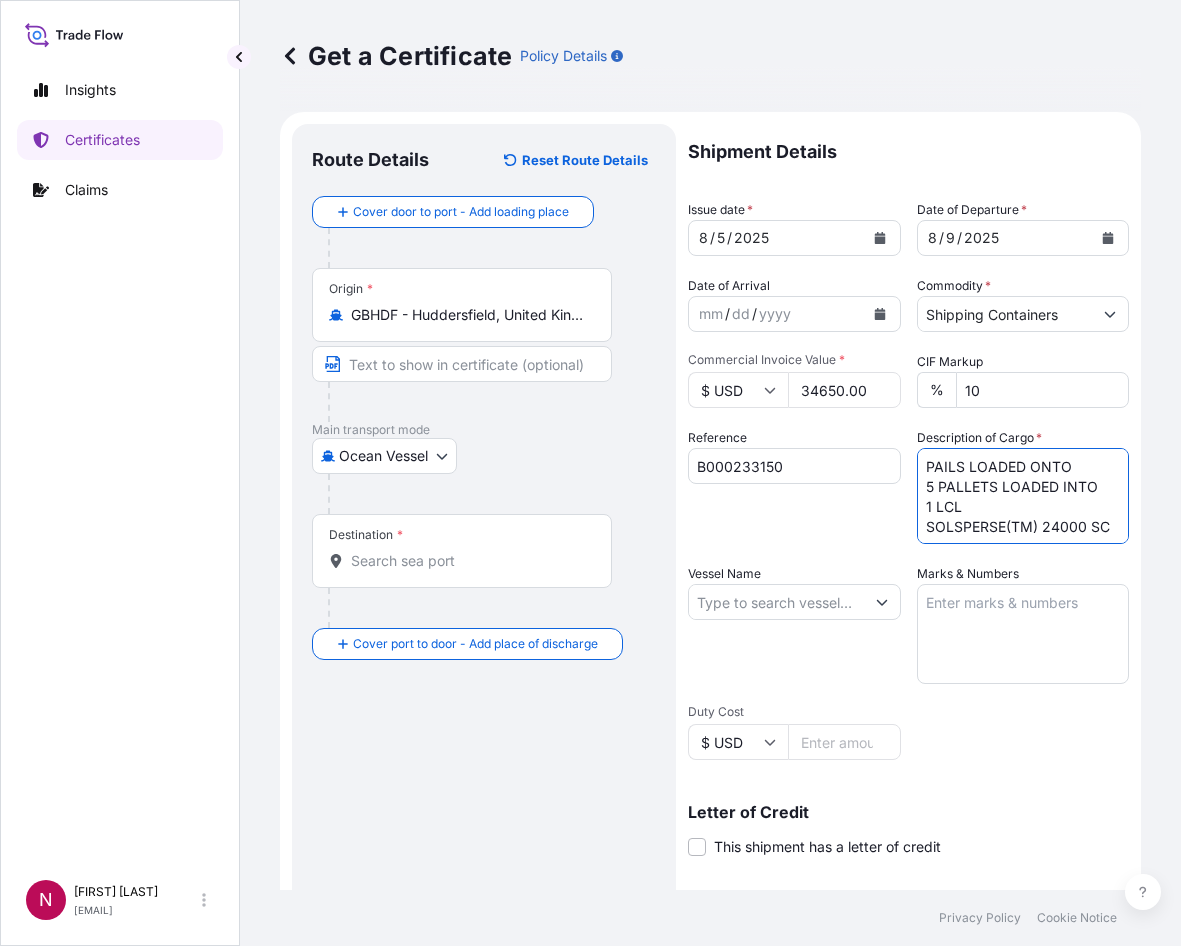 click on "PAILS LOADED ONTO
5 PALLETS LOADED INTO
1 LCL
SOLSPERSE(TM) 24000 SC" at bounding box center [1023, 496] 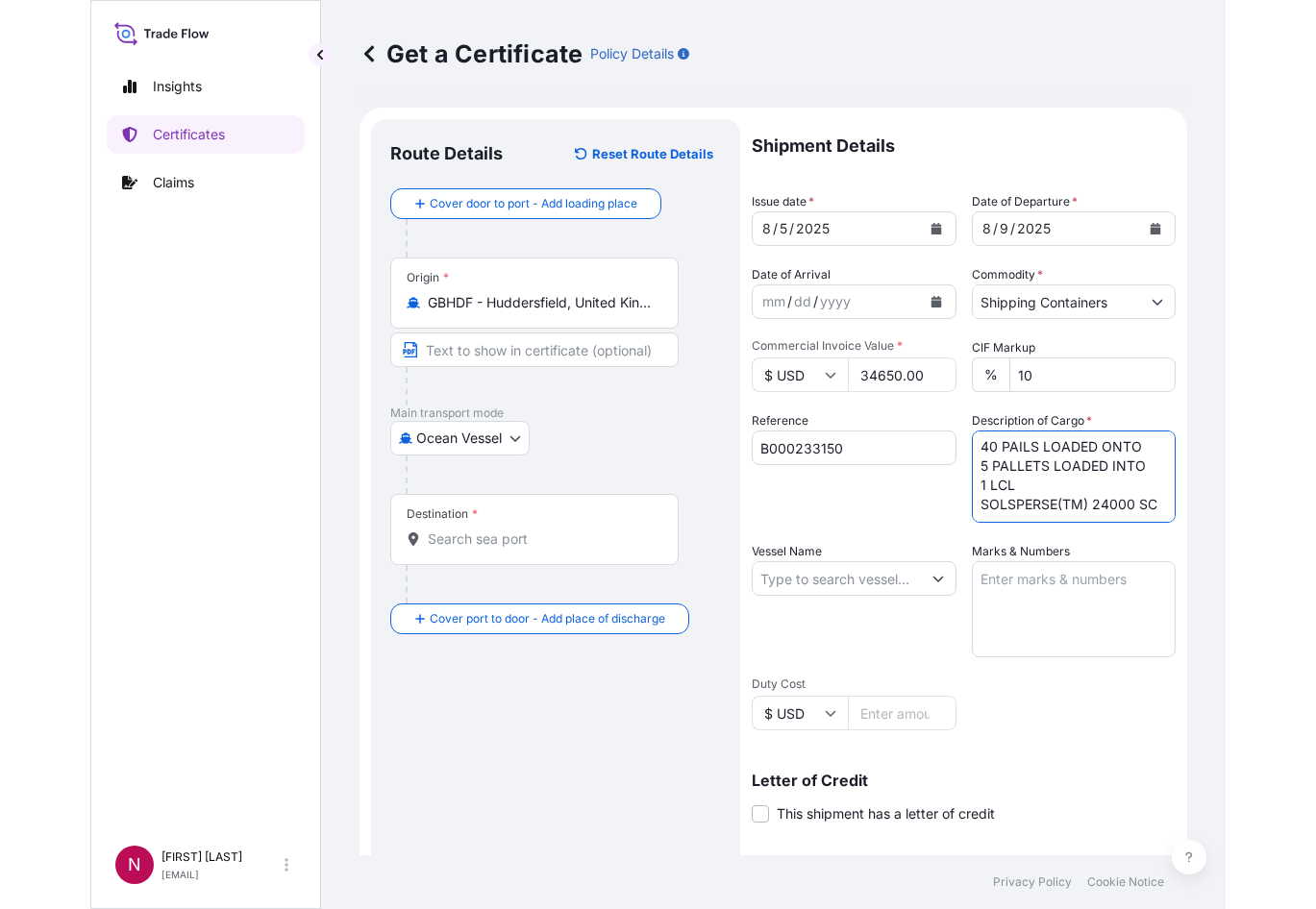 scroll, scrollTop: 40, scrollLeft: 0, axis: vertical 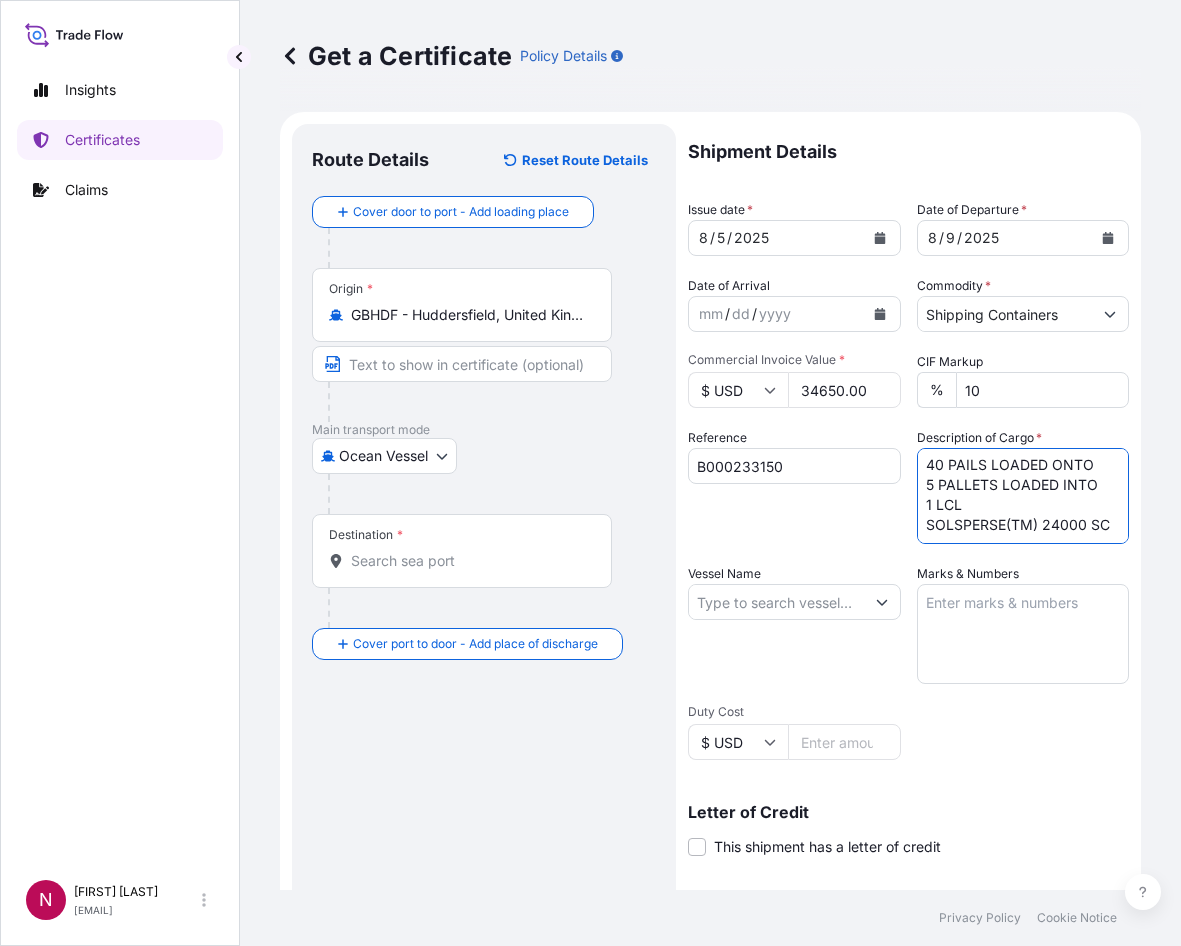 click on "40 PAILS LOADED ONTO
5 PALLETS LOADED INTO
1 LCL
SOLSPERSE(TM) 24000 SC" at bounding box center [1023, 496] 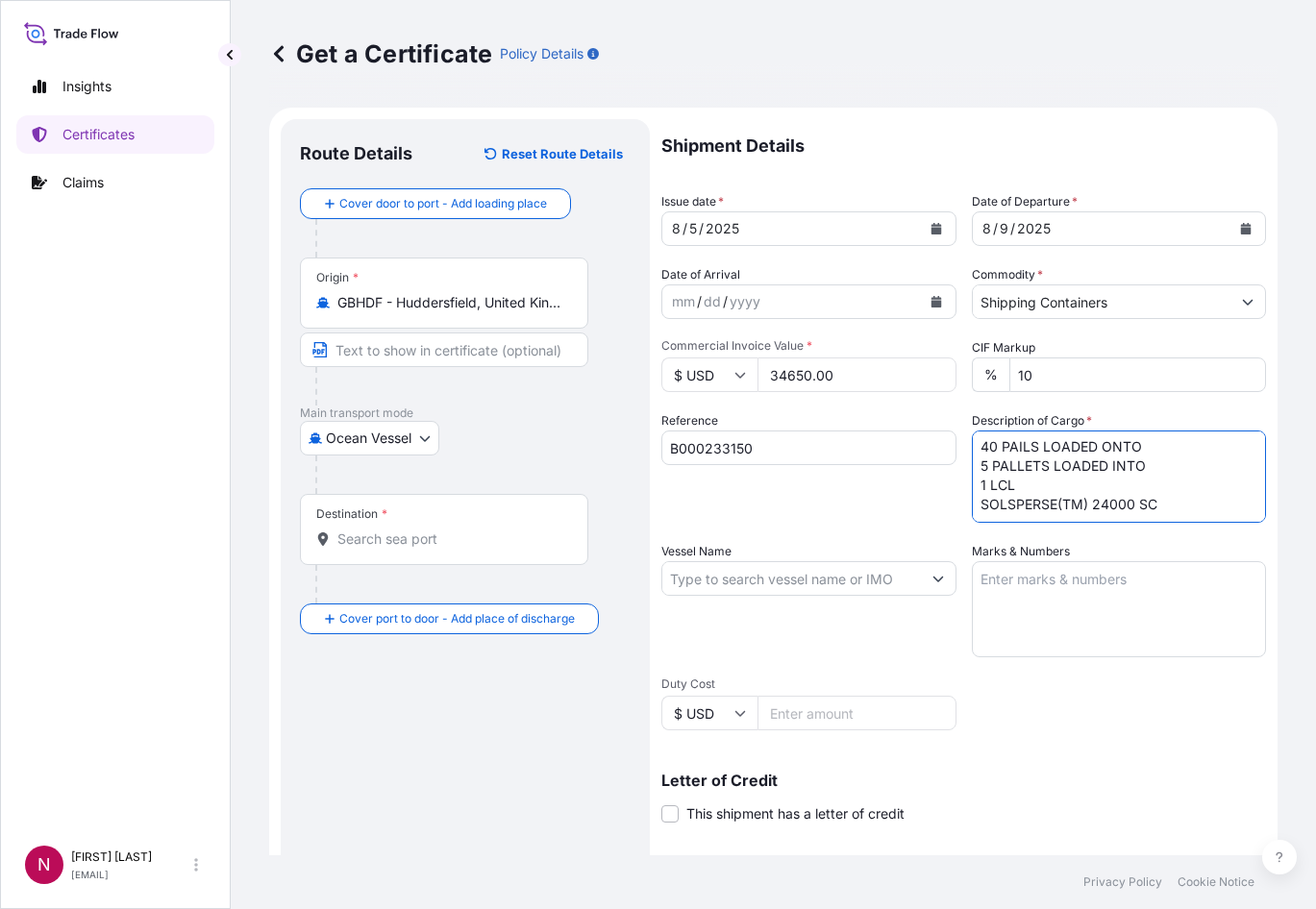 scroll, scrollTop: 40, scrollLeft: 0, axis: vertical 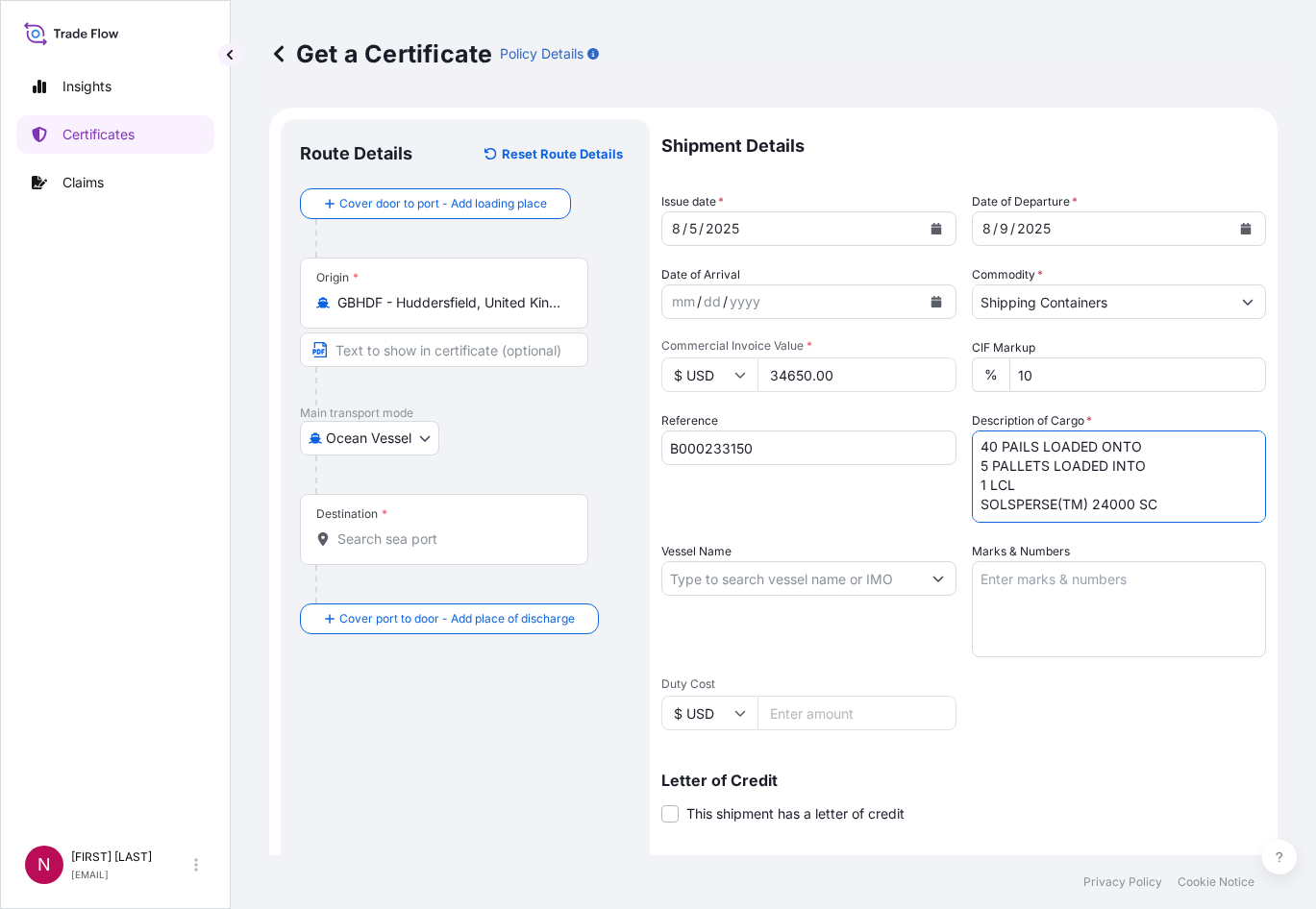 click on "40 PAILS LOADED ONTO
5 PALLETS LOADED INTO
1 LCL
SOLSPERSE(TM) 24000 SC" at bounding box center [1119, 477] 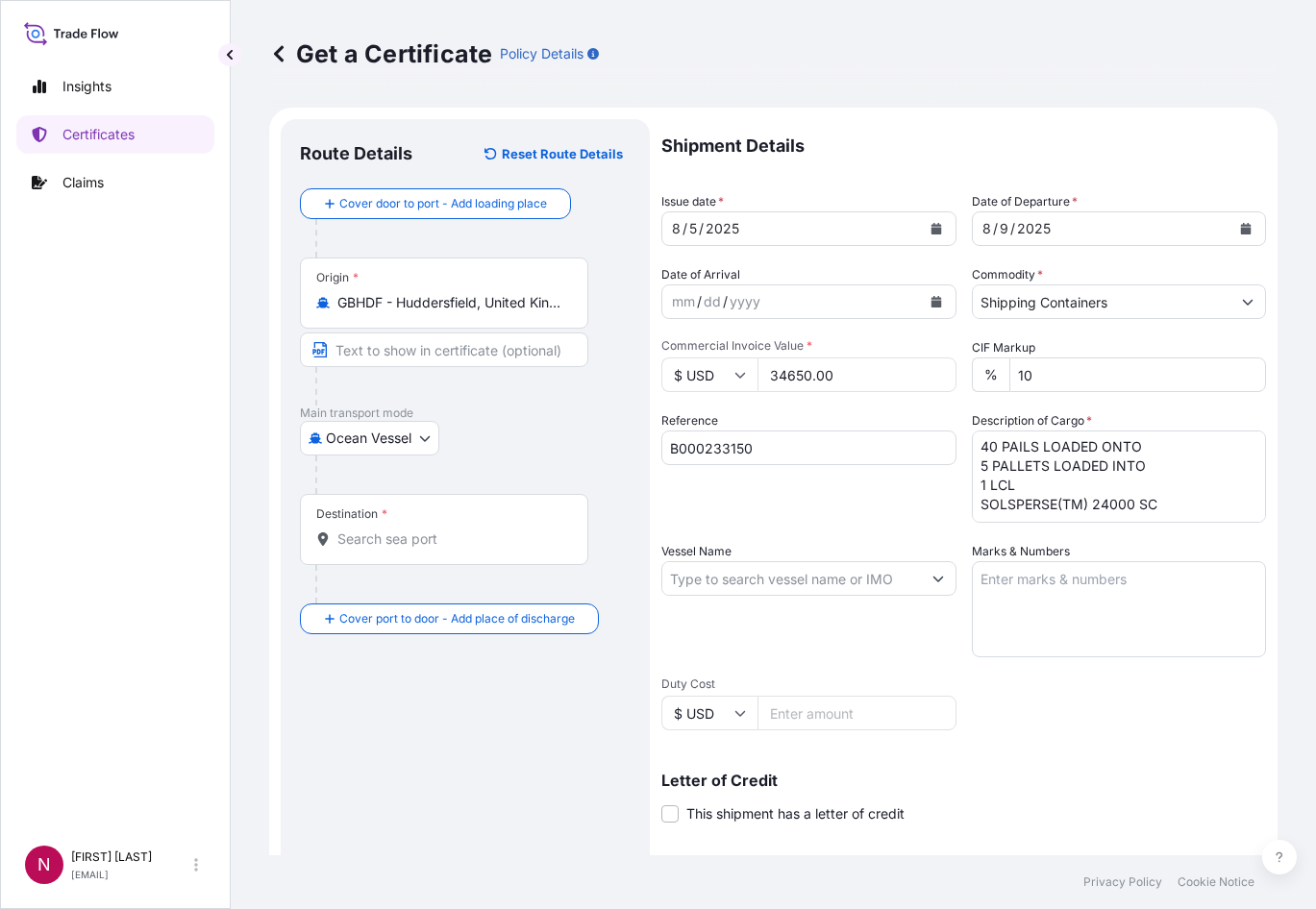 click on "40 PAILS LOADED ONTO
5 PALLETS LOADED INTO
1 LCL
SOLSPERSE(TM) 24000 SC" at bounding box center (1119, 477) 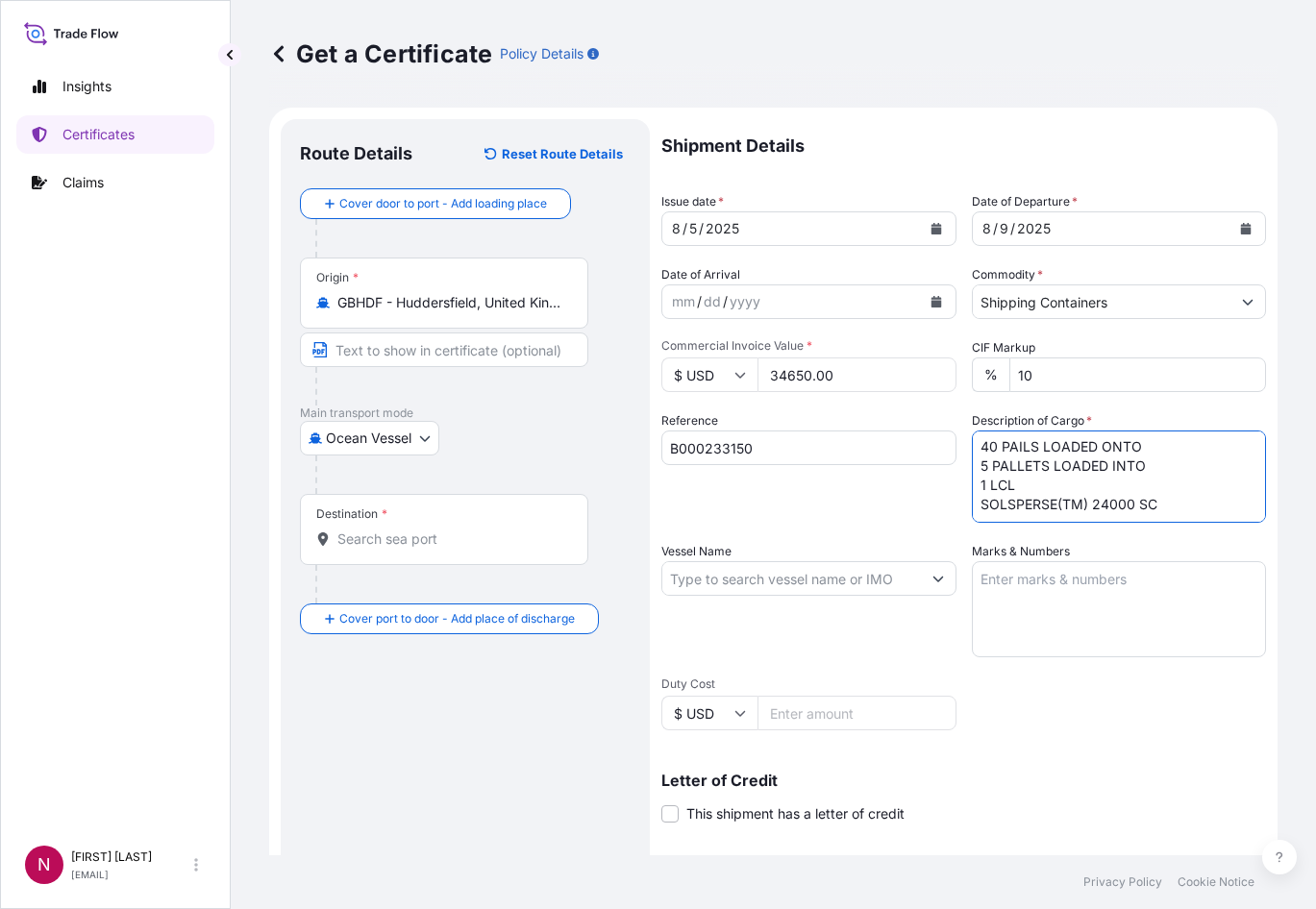 paste on "GW: 645.50 KGS
NW: 510.00 KGS" 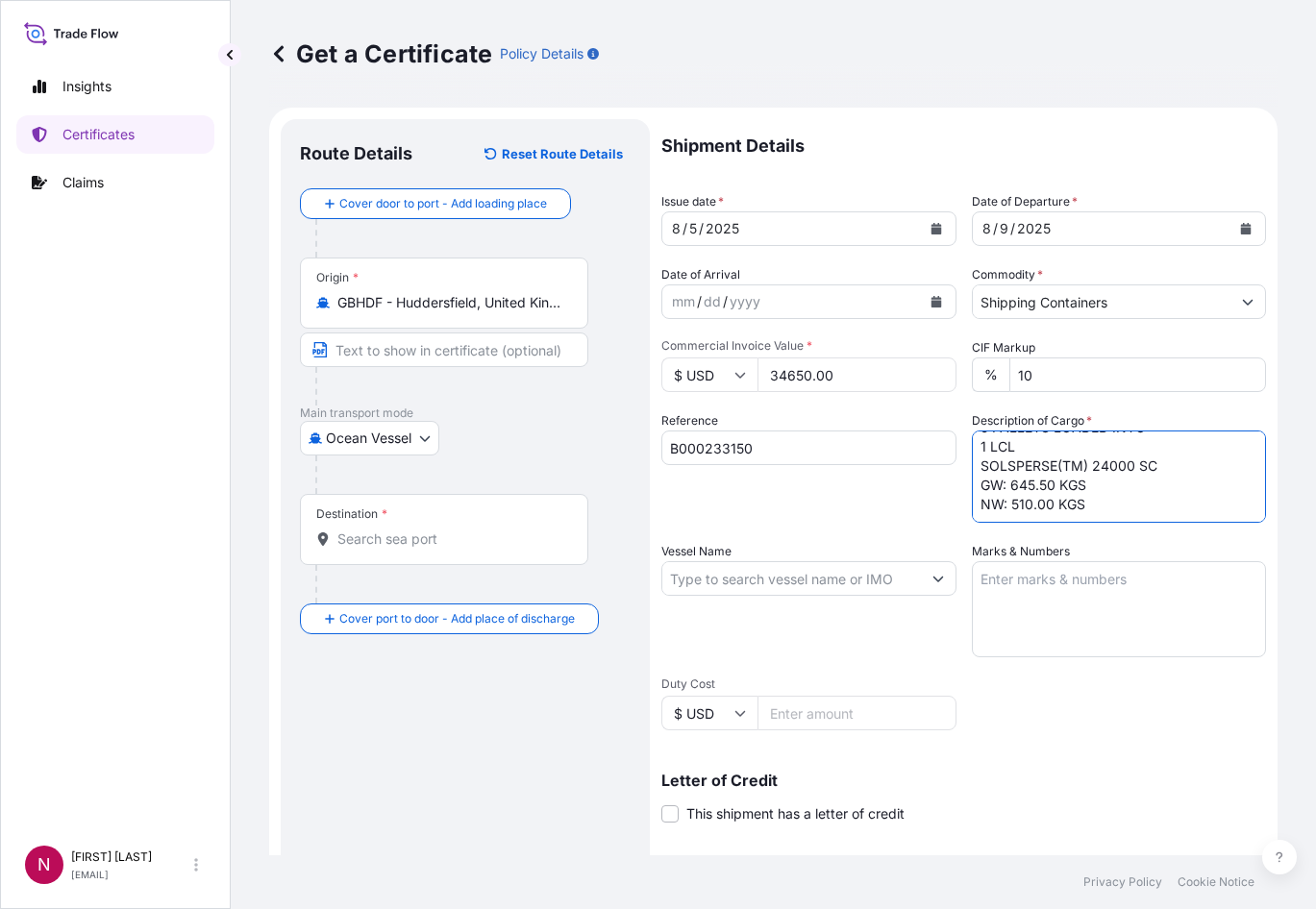 scroll, scrollTop: 50, scrollLeft: 0, axis: vertical 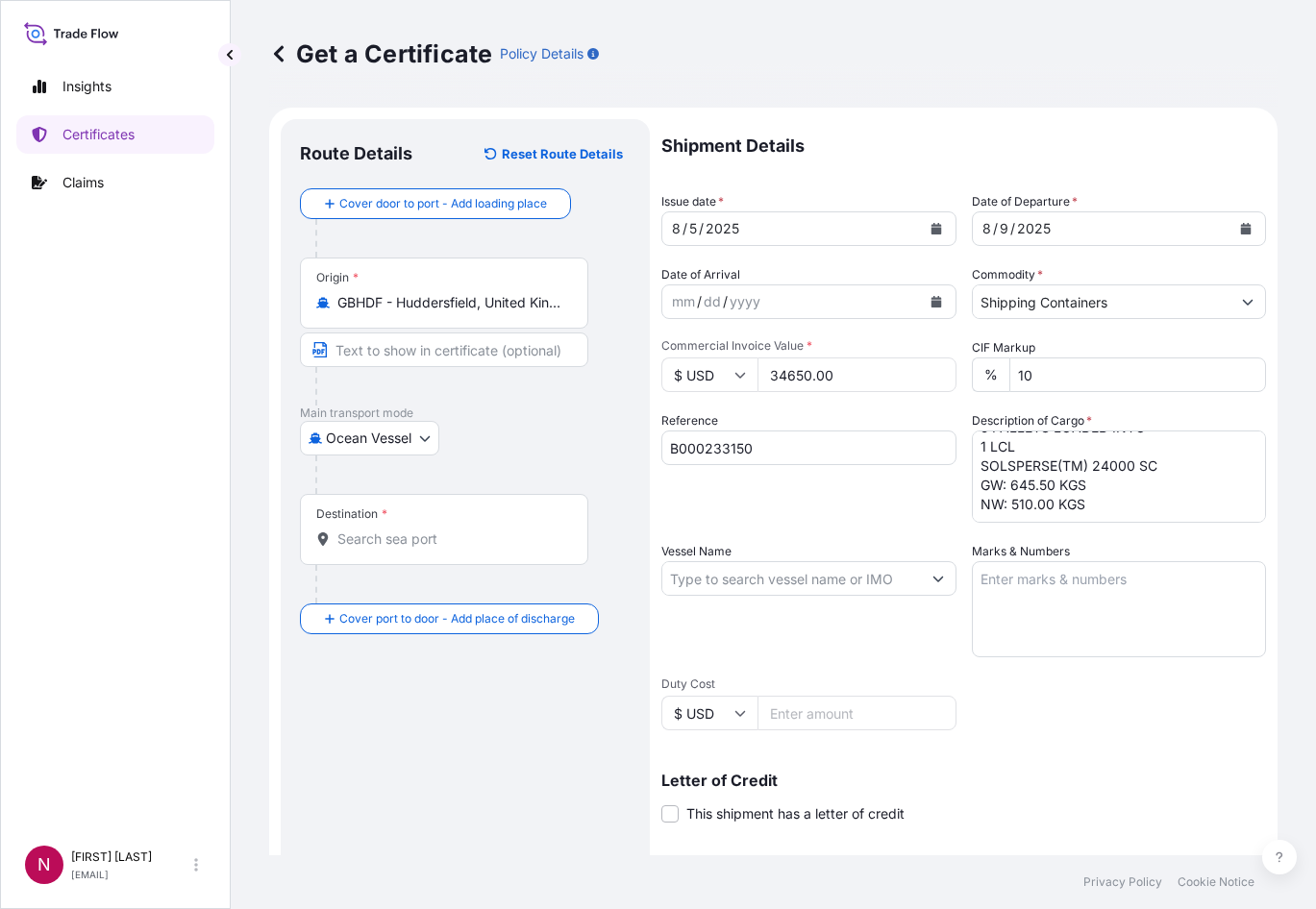 click on "Vessel Name" at bounding box center (808, 600) 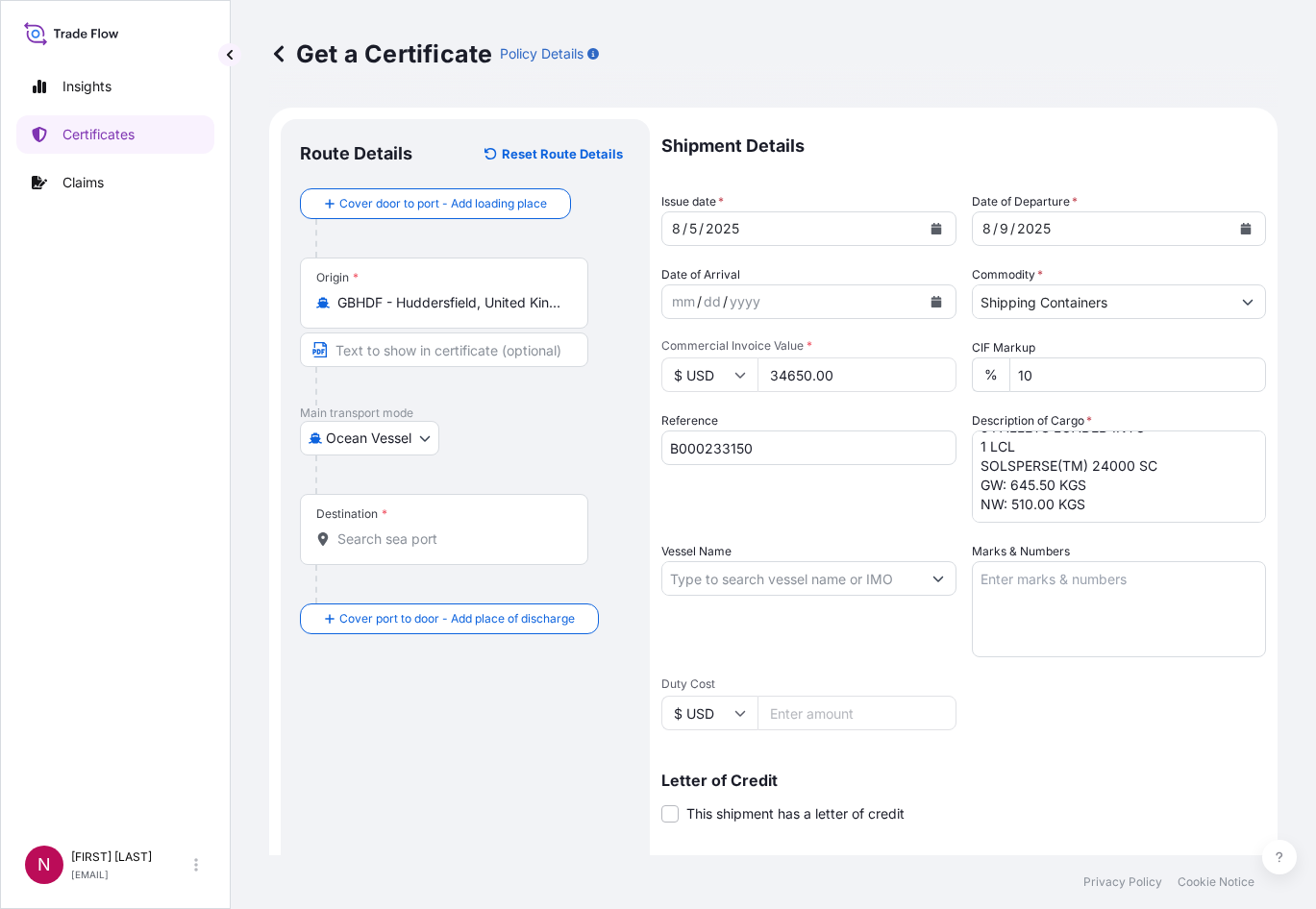 click on "40 PAILS LOADED ONTO
5 PALLETS LOADED INTO
1 LCL
SOLSPERSE(TM) 24000 SC
GW: 645.50 KGS
NW: 510.00 KGS" at bounding box center [1119, 477] 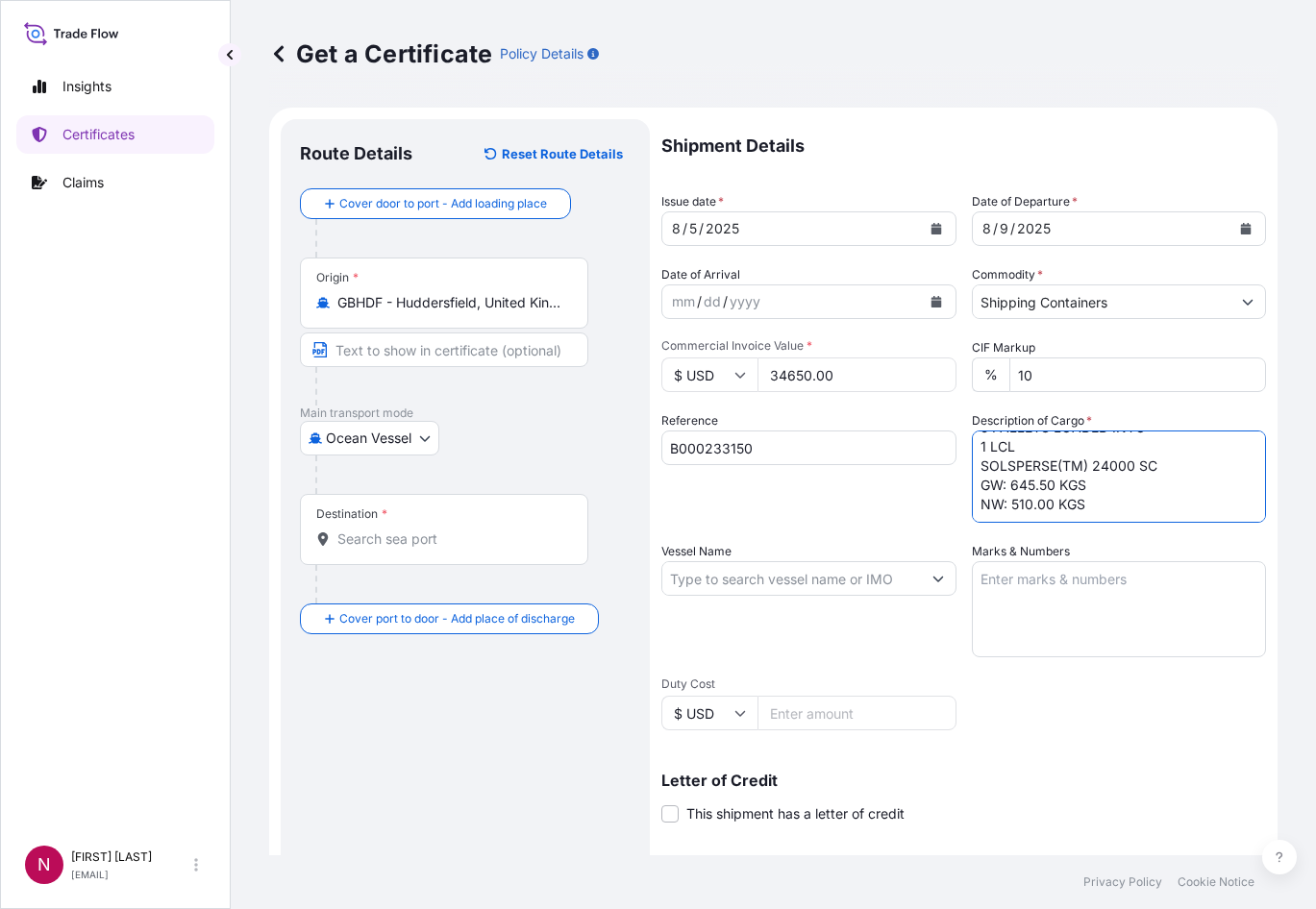 click on "40 PAILS LOADED ONTO
5 PALLETS LOADED INTO
1 LCL
SOLSPERSE(TM) 24000 SC
GW: 645.50 KGS
NW: 510.00 KGS" at bounding box center (1119, 477) 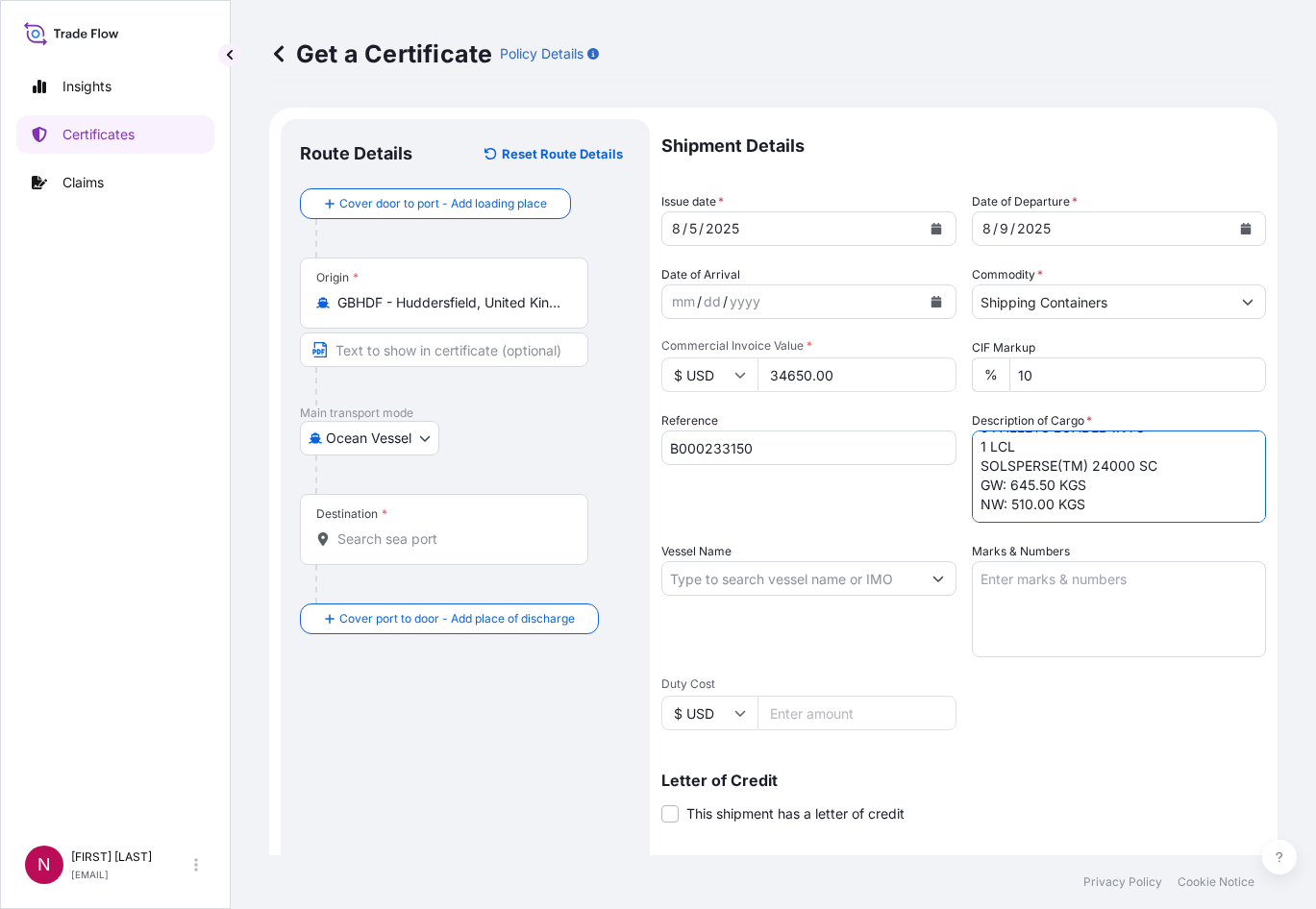 paste on "1,273.0000" 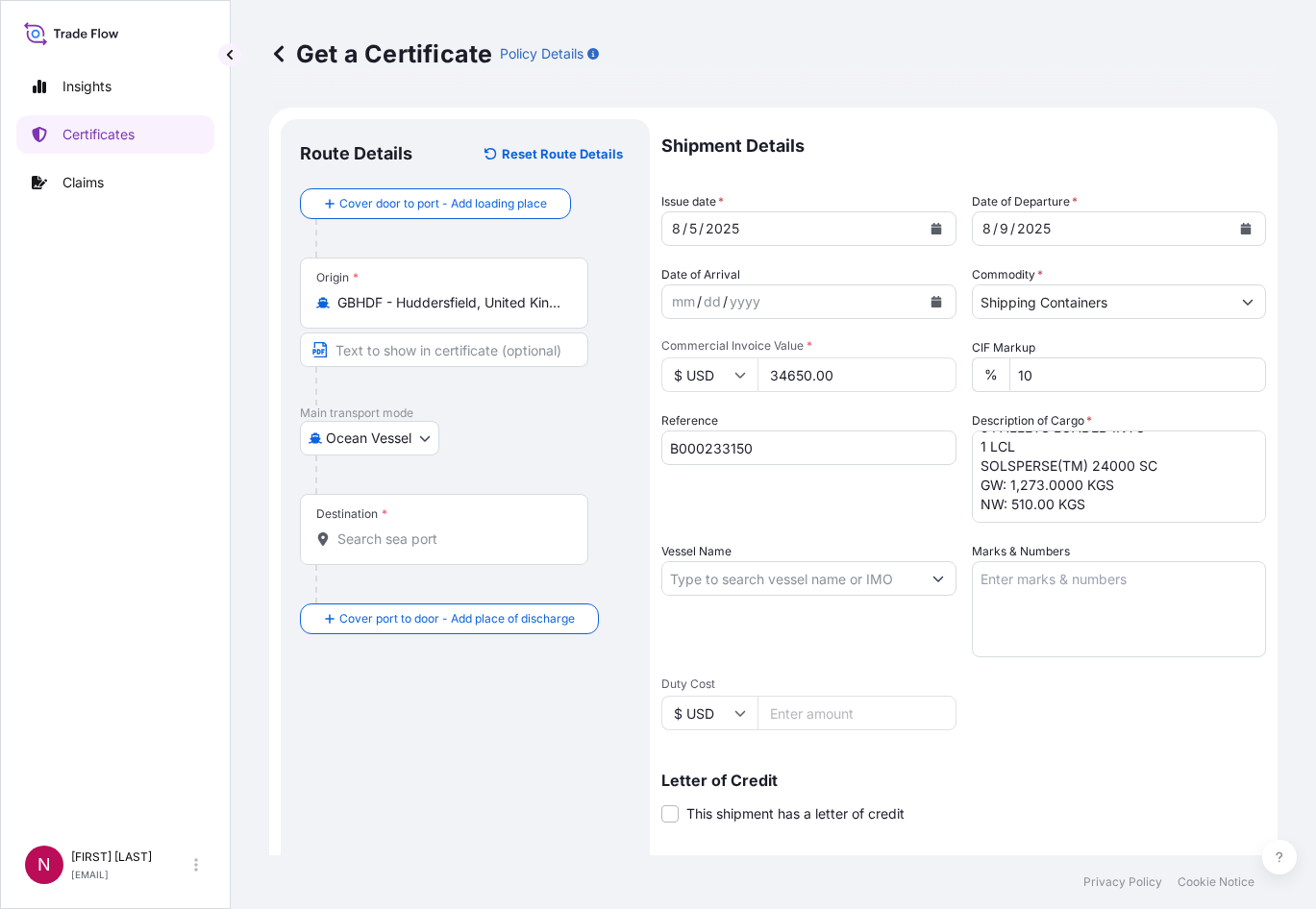 click on "Reference B000233150" at bounding box center (808, 467) 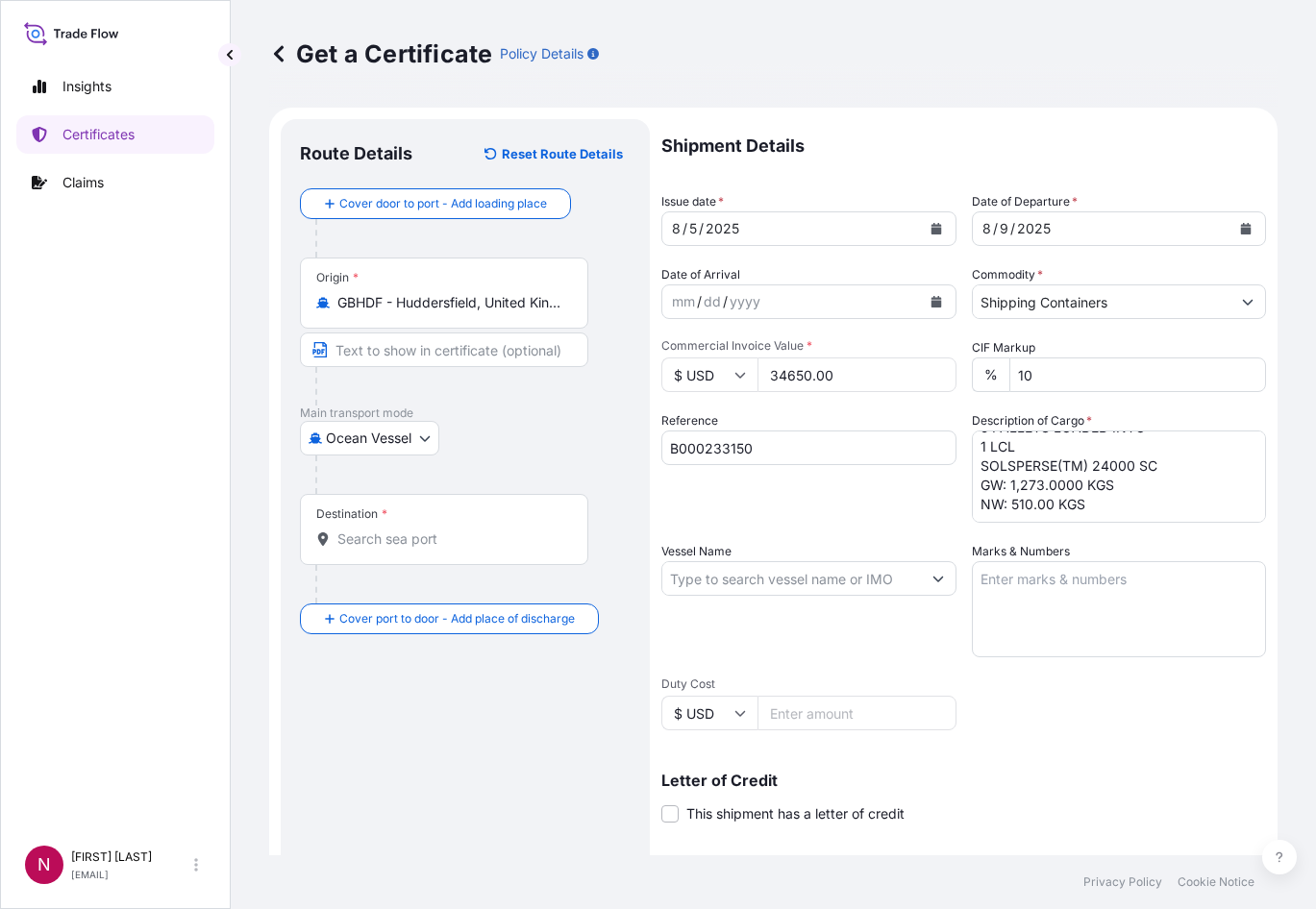 click on "40 PAILS LOADED ONTO
5 PALLETS LOADED INTO
1 LCL
SOLSPERSE(TM) 24000 SC
GW: 1,273.0000 KGS
NW: 510.00 KGS" at bounding box center [1119, 477] 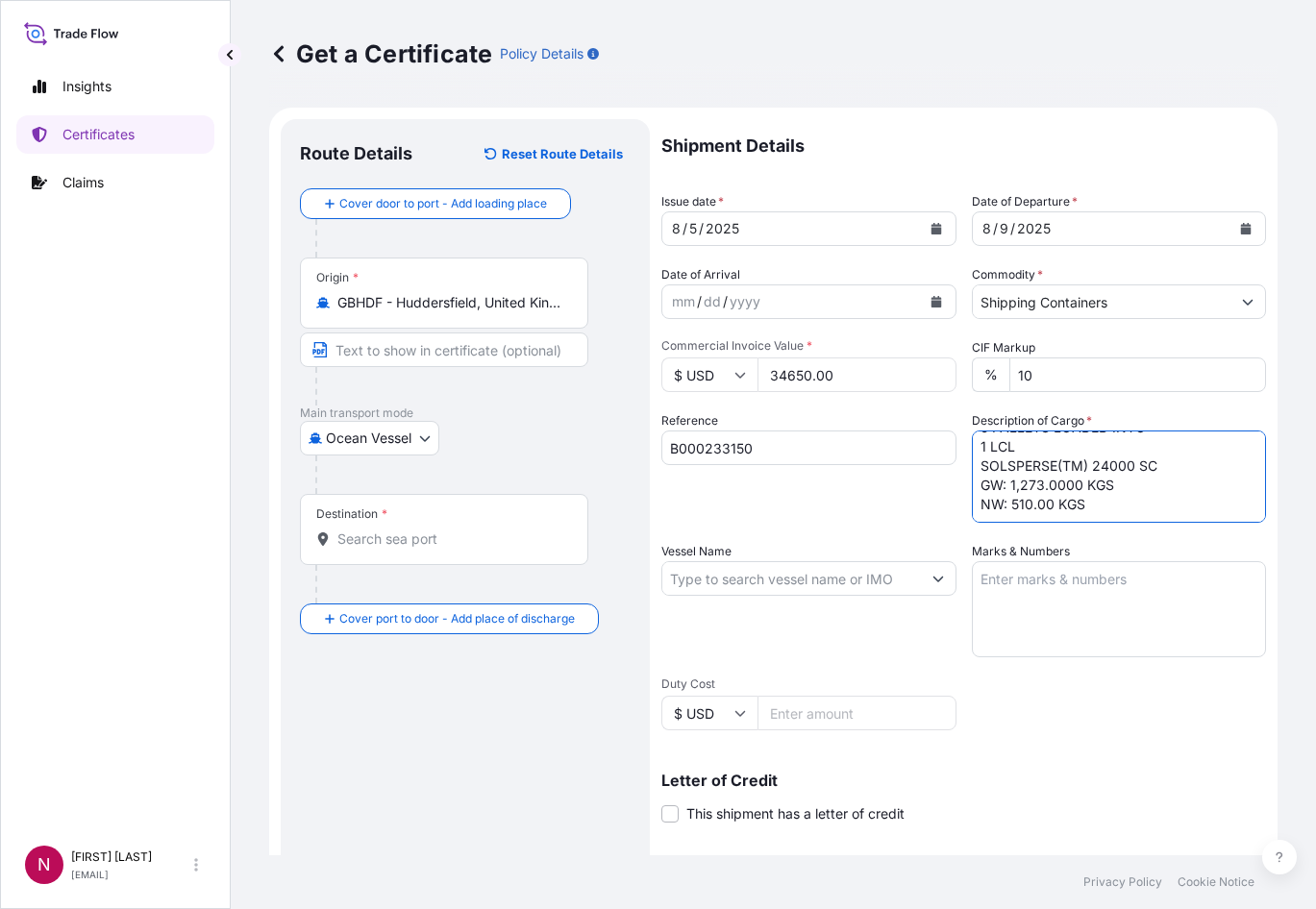 click on "40 PAILS LOADED ONTO
5 PALLETS LOADED INTO
1 LCL
SOLSPERSE(TM) 24000 SC
GW: 1,273.0000 KGS
NW: 510.00 KGS" at bounding box center (1119, 477) 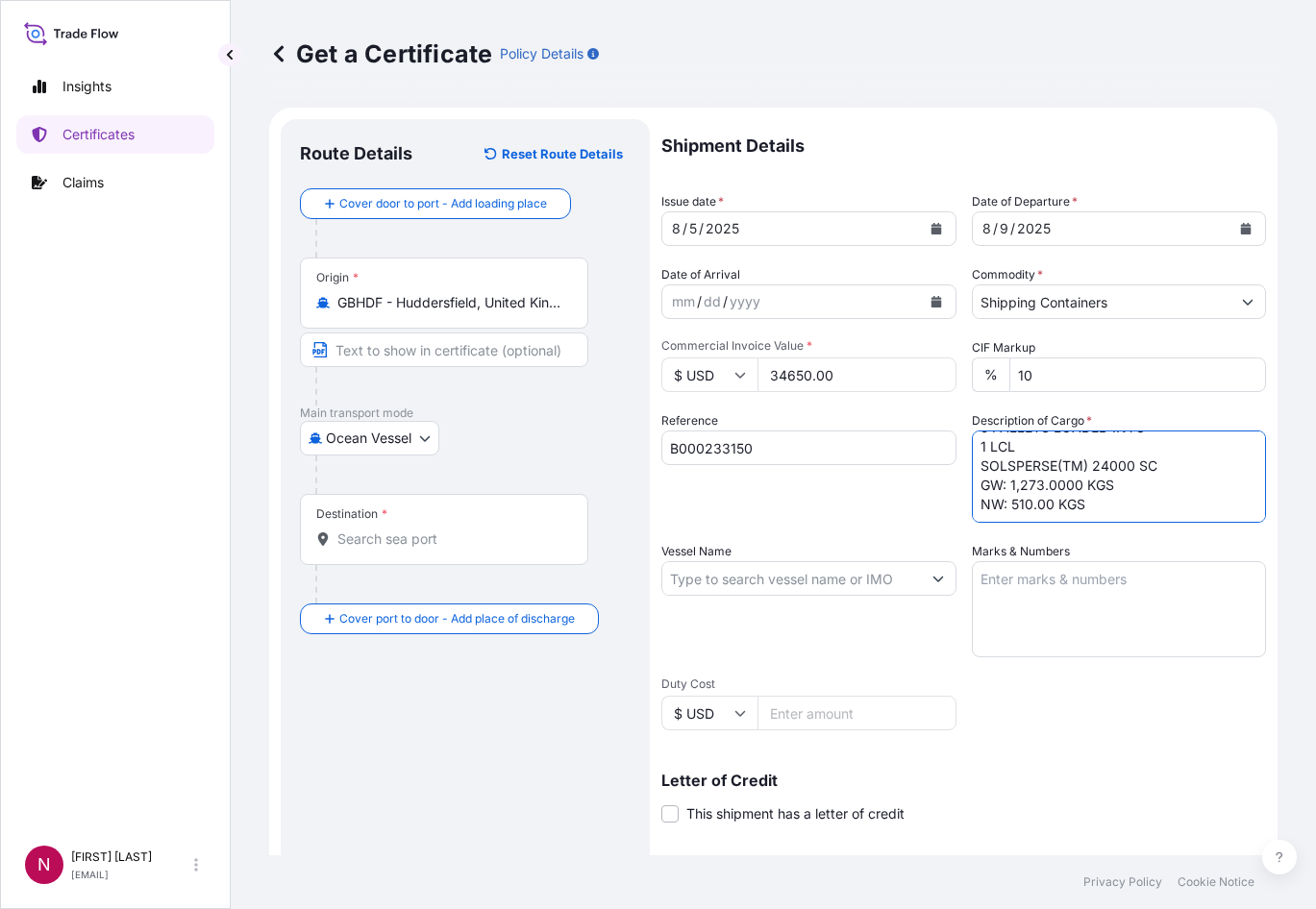 paste on "1,000.0000" 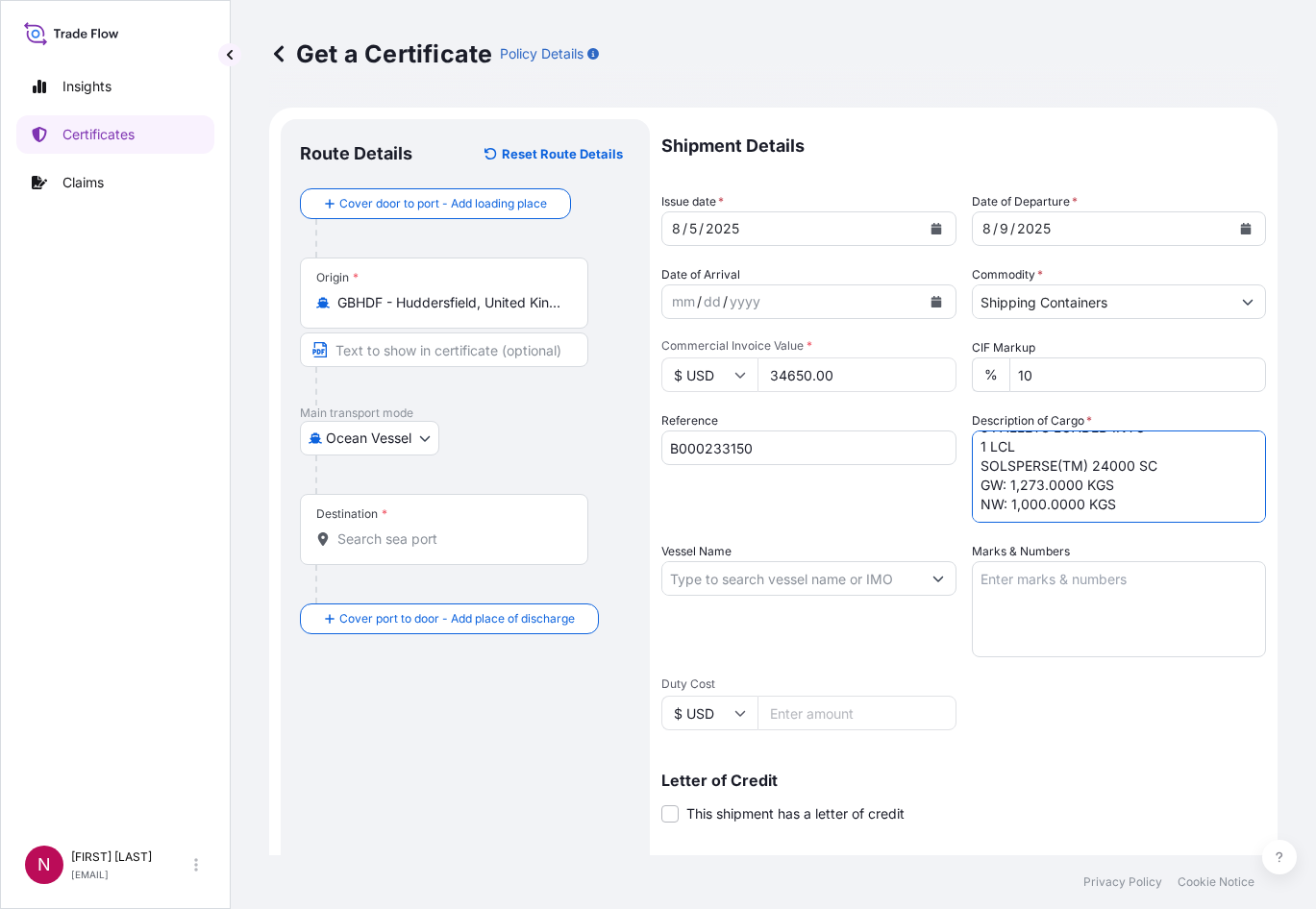 click on "40 PAILS LOADED ONTO
5 PALLETS LOADED INTO
1 LCL
SOLSPERSE(TM) 24000 SC
GW: 1,273.0000 KGS
NW: 1,000.0000 KGS" at bounding box center (1119, 477) 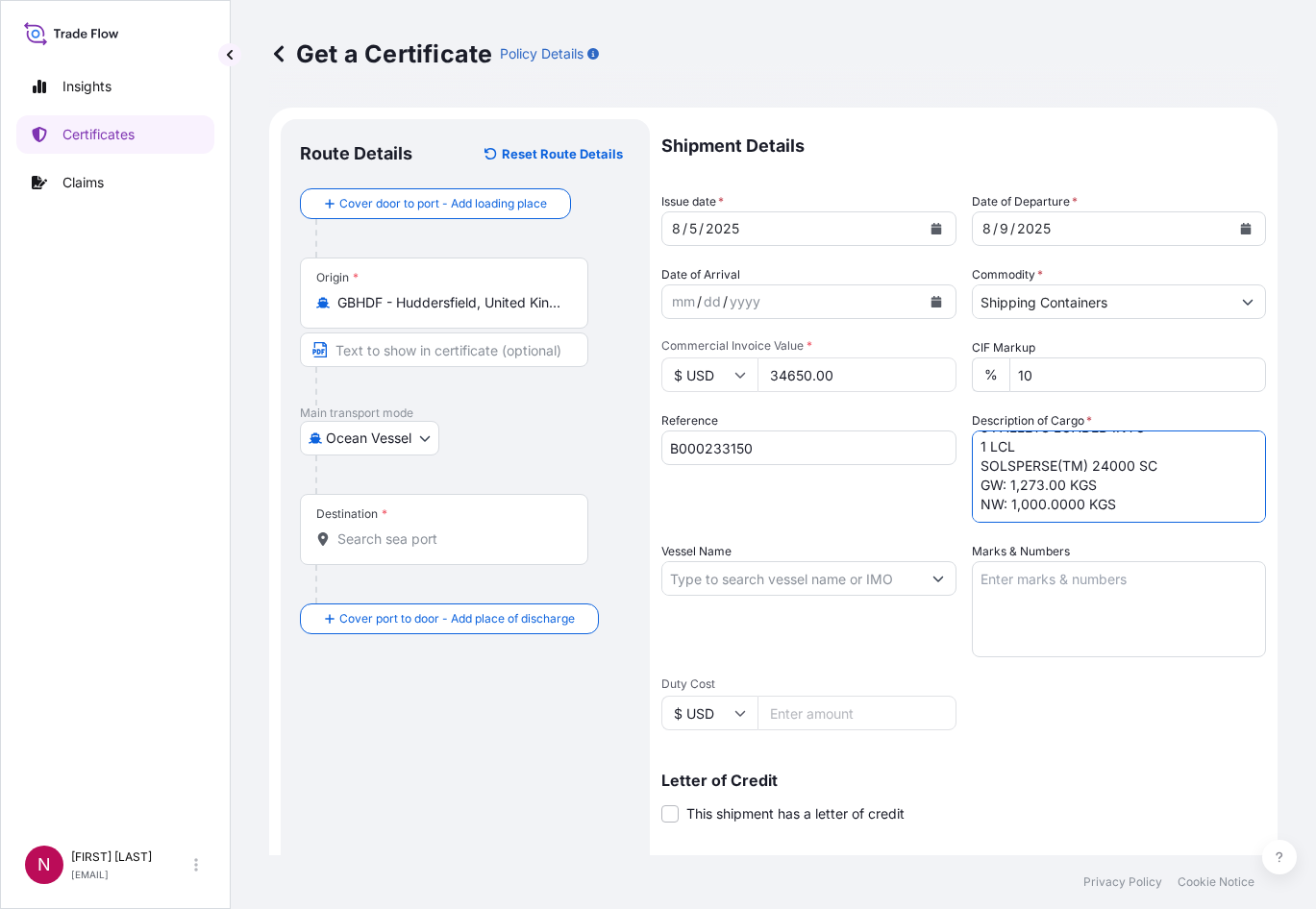 click on "40 PAILS LOADED ONTO
5 PALLETS LOADED INTO
1 LCL
SOLSPERSE(TM) 24000 SC
GW: 1,273.00 KGS
NW: 1,000.0000 KGS" at bounding box center (1119, 477) 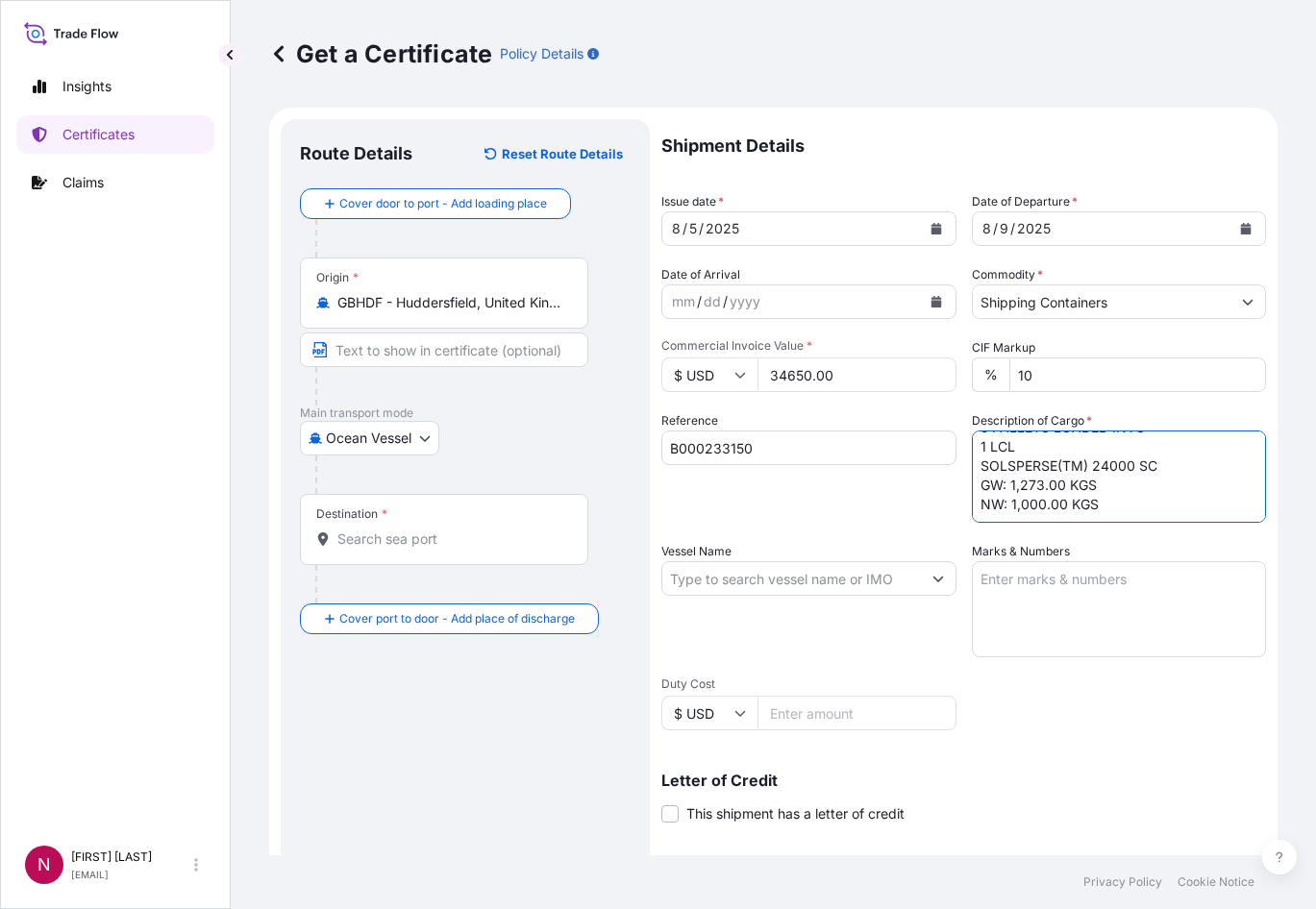 type on "40 PAILS LOADED ONTO
5 PALLETS LOADED INTO
1 LCL
SOLSPERSE(TM) 24000 SC
GW: 1,273.00 KGS
NW: 1,000.00 KGS" 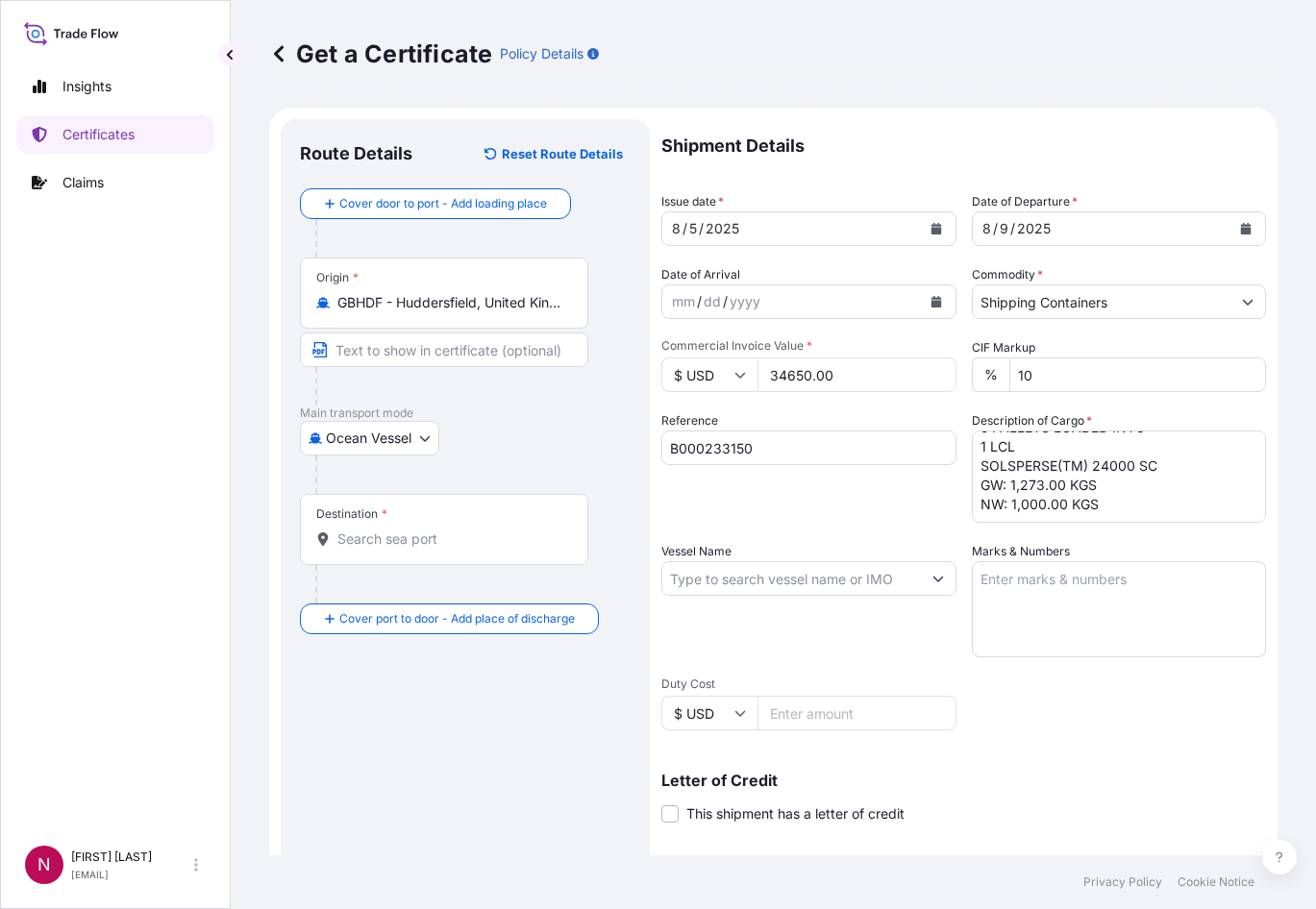 click on "Shipment Details Issue date * 8 / 5 / 2025 Date of Departure * 8 / 9 / 2025 Date of Arrival mm / dd / yyyy Commodity * Shipping Containers Packing Category Commercial Invoice Value    * $ USD 34650.00 CIF Markup % 10 Reference B000233150 Description of Cargo * 40 PAILS LOADED ONTO
5 PALLETS LOADED INTO
1 LCL
SOLSPERSE(TM) 24000 SC
GW: 1,273.00 KGS
NW: 1,000.00 KGS Vessel Name Marks & Numbers Duty Cost   $ USD Letter of Credit This shipment has a letter of credit Letter of credit * Letter of credit may not exceed 12000 characters Assured Details Primary Assured * Select a primary assured BDP International - c/o The Lubrizol Corporation Named Assured Named Assured Address" at bounding box center (963, 577) 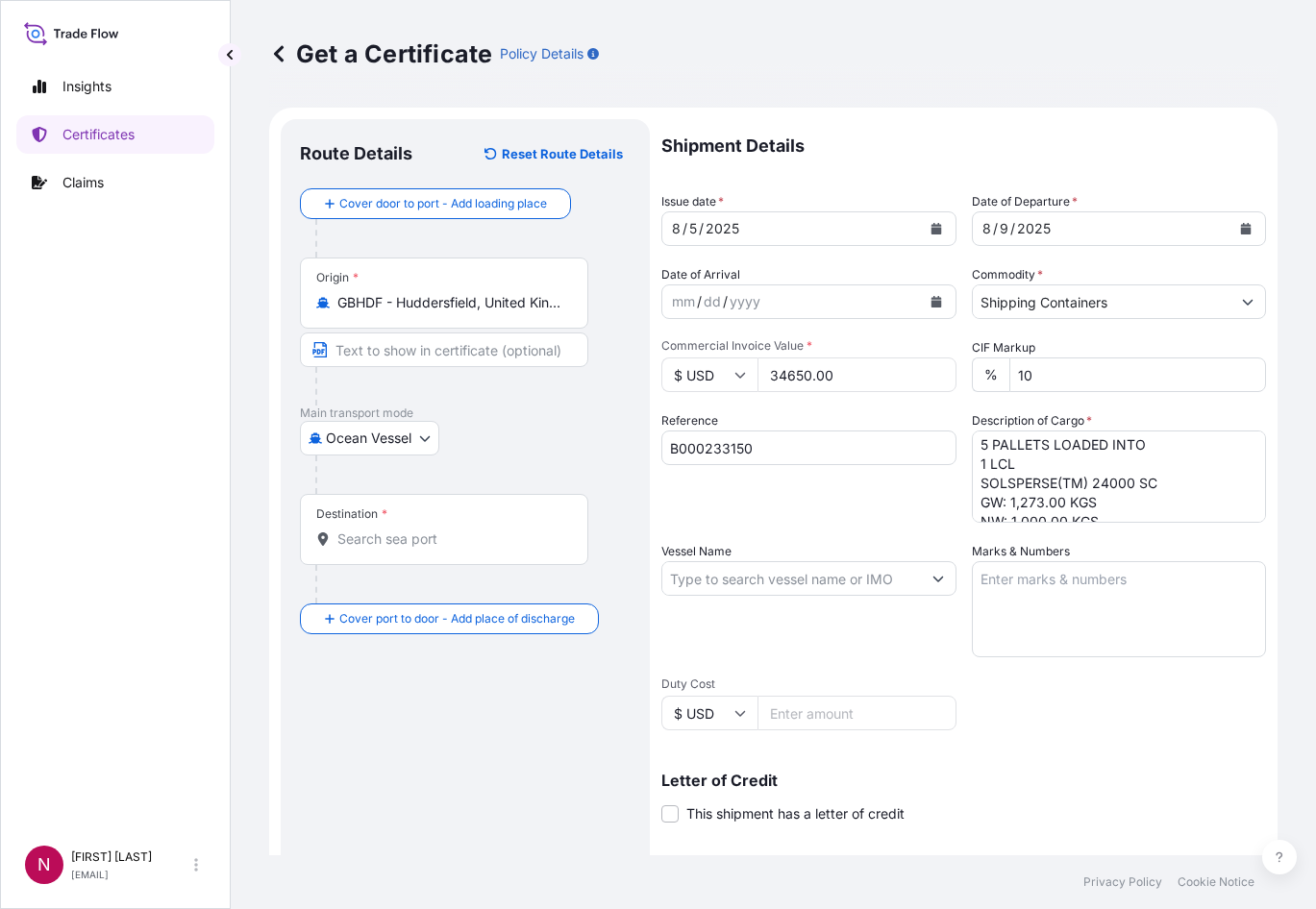 scroll, scrollTop: 0, scrollLeft: 0, axis: both 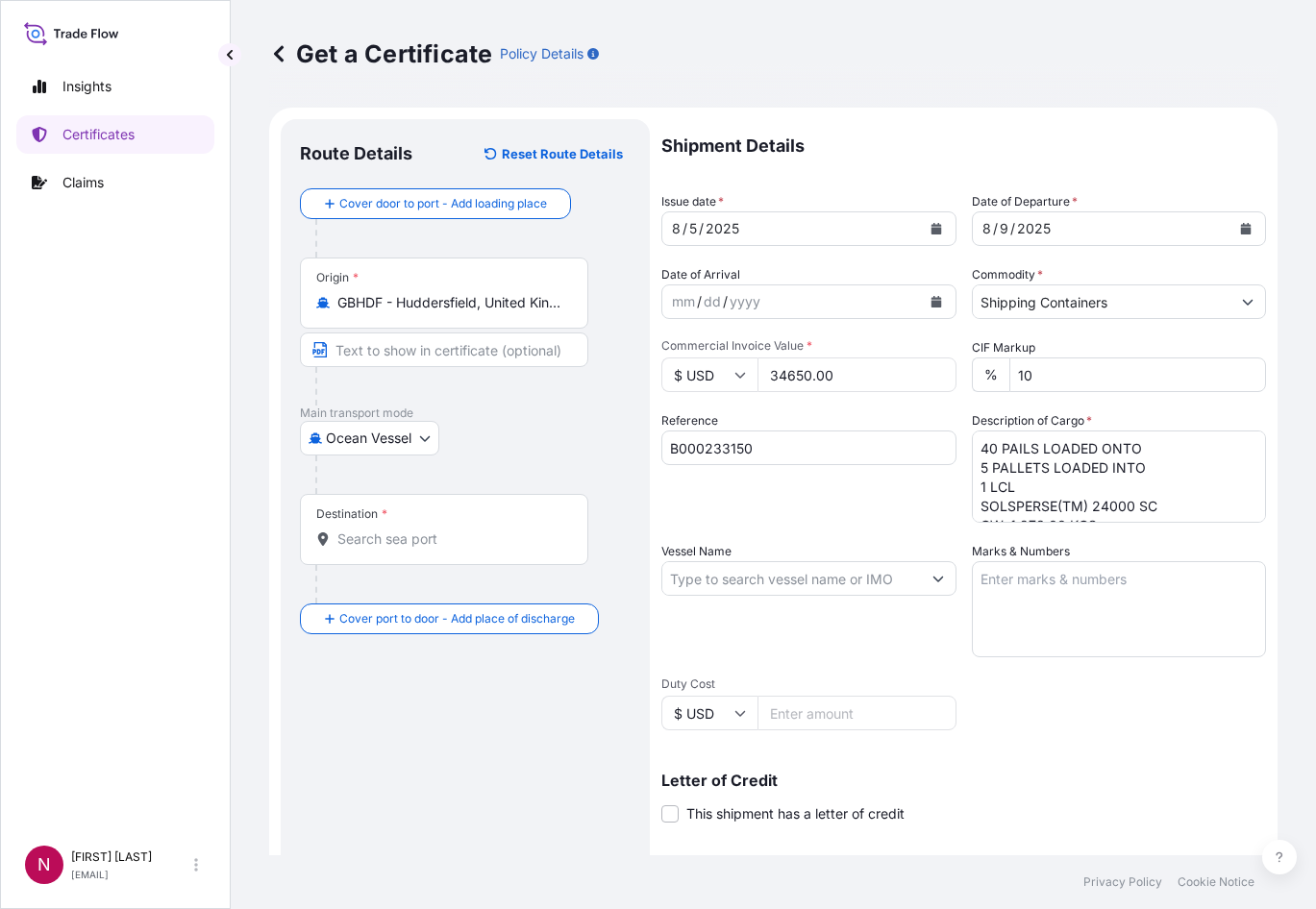 click on "Vessel Name" at bounding box center [791, 578] 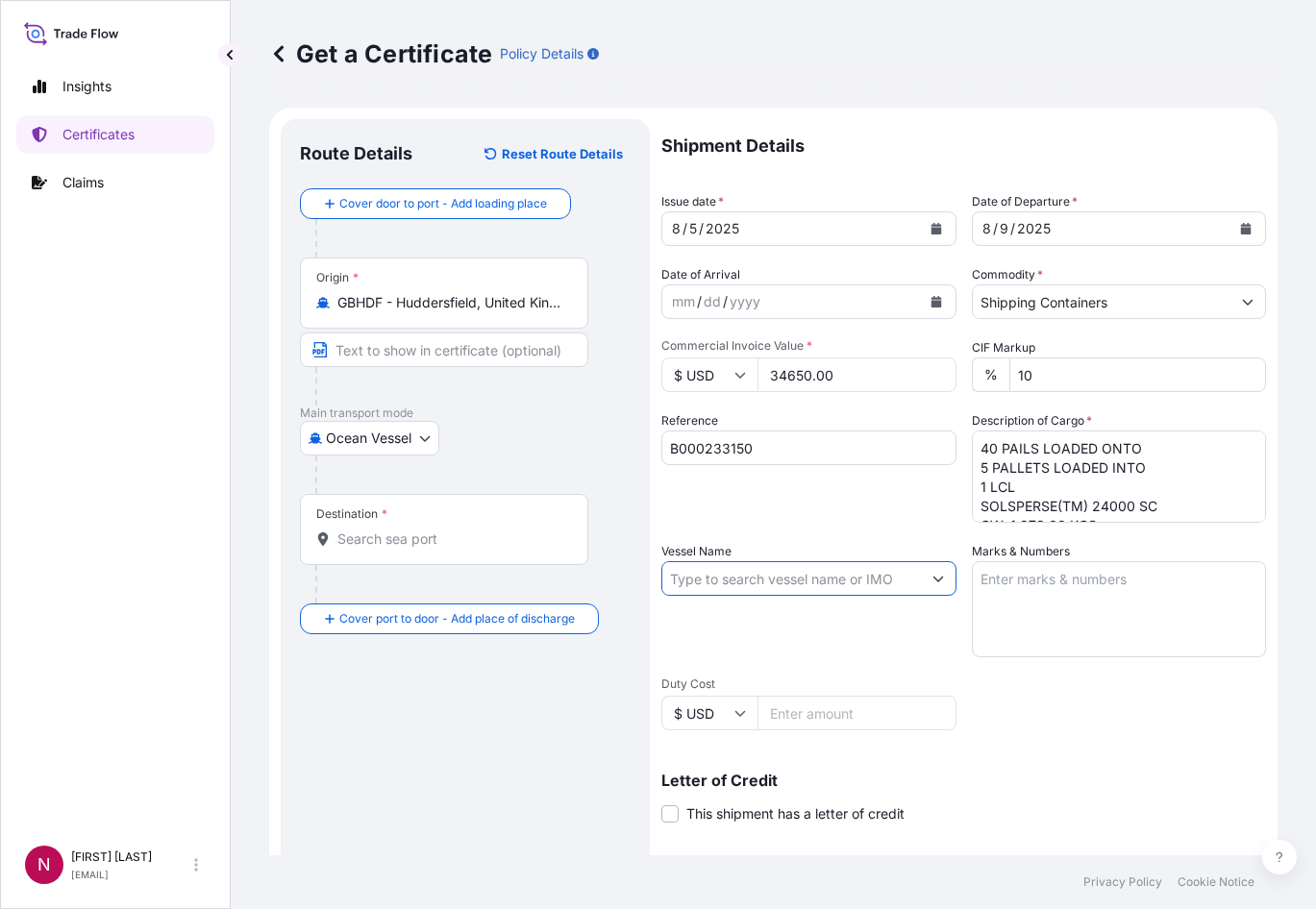 paste on "TAYMA" 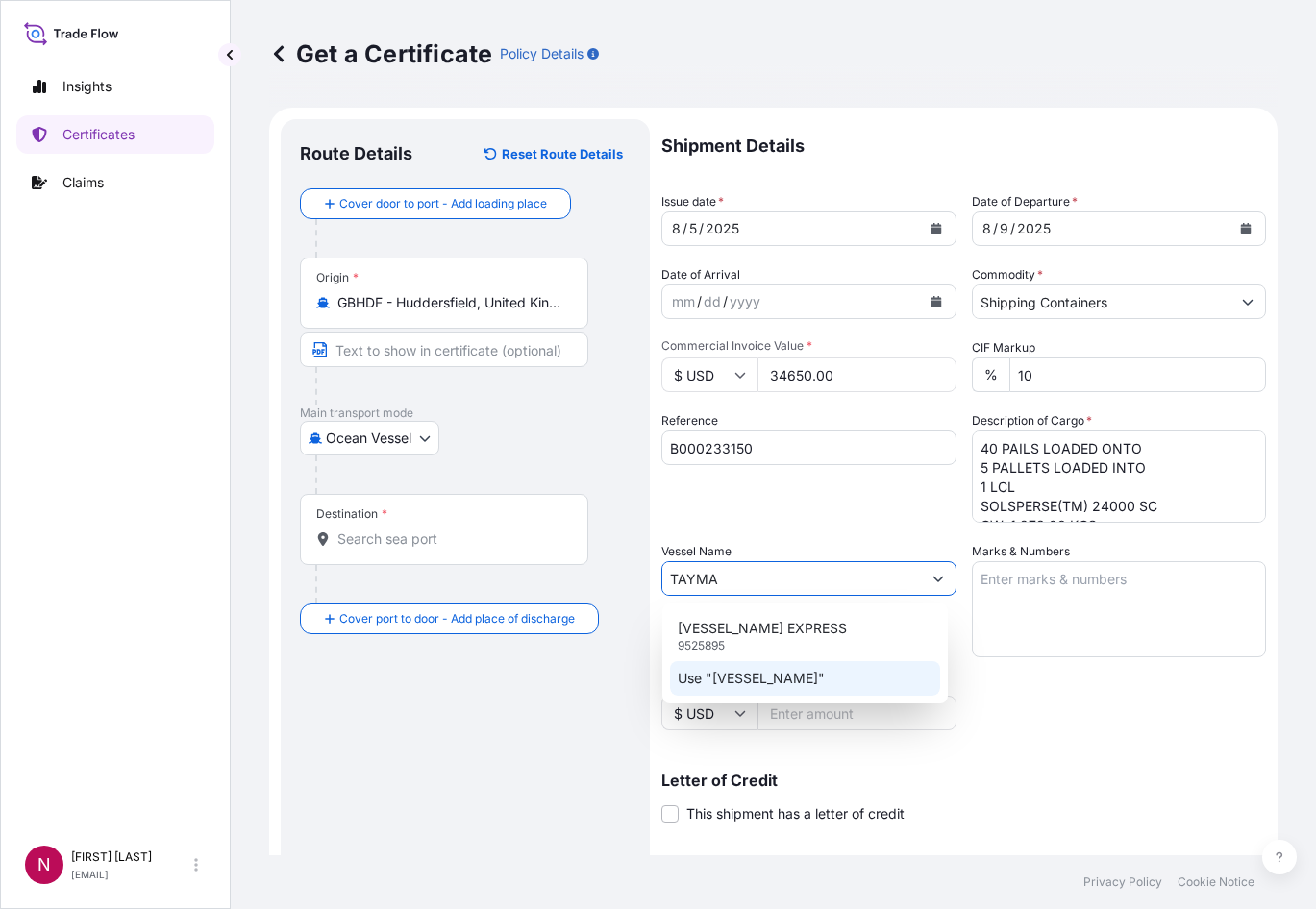 click on "Use "[VESSEL_NAME]"" 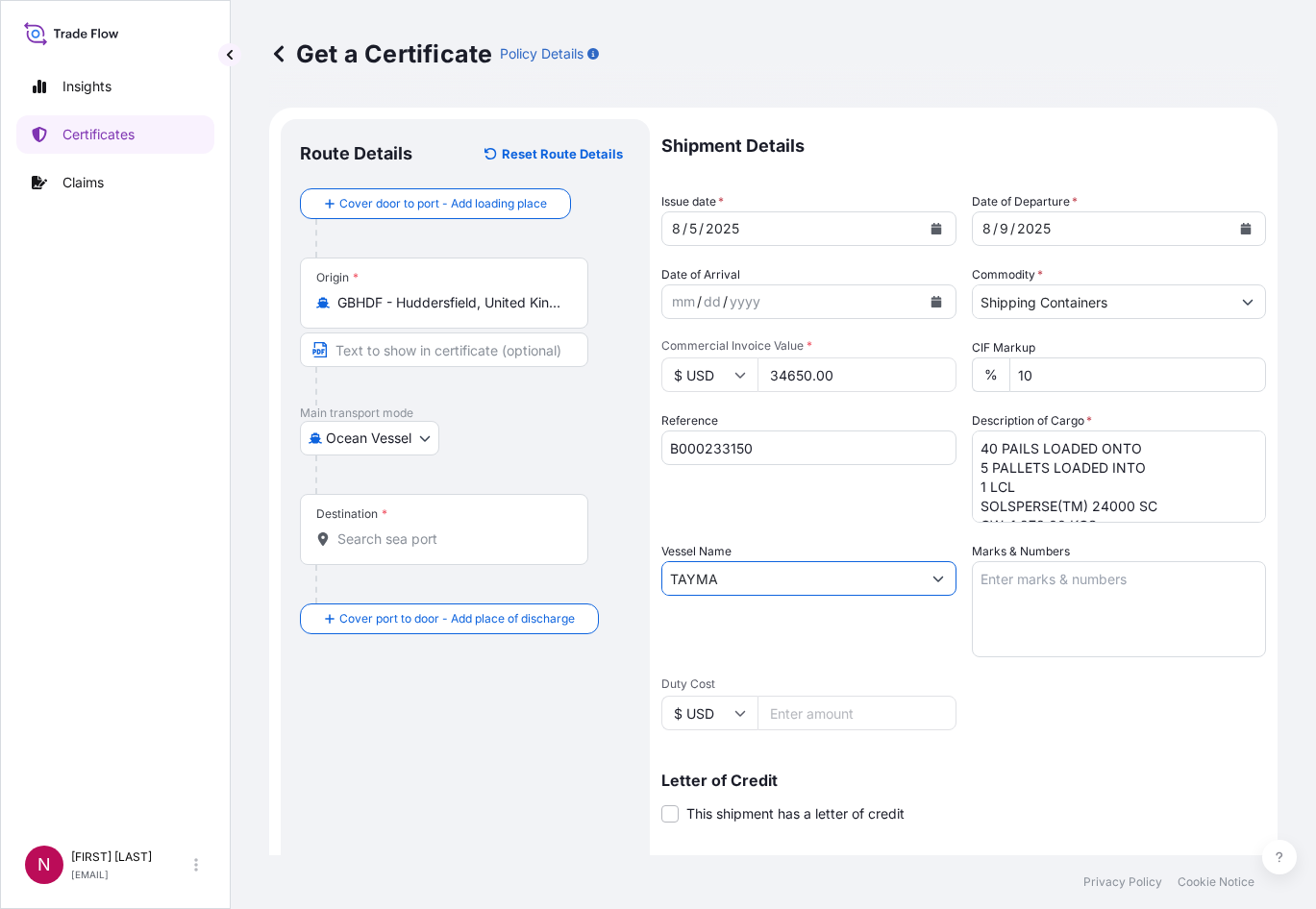 type on "TAYMA" 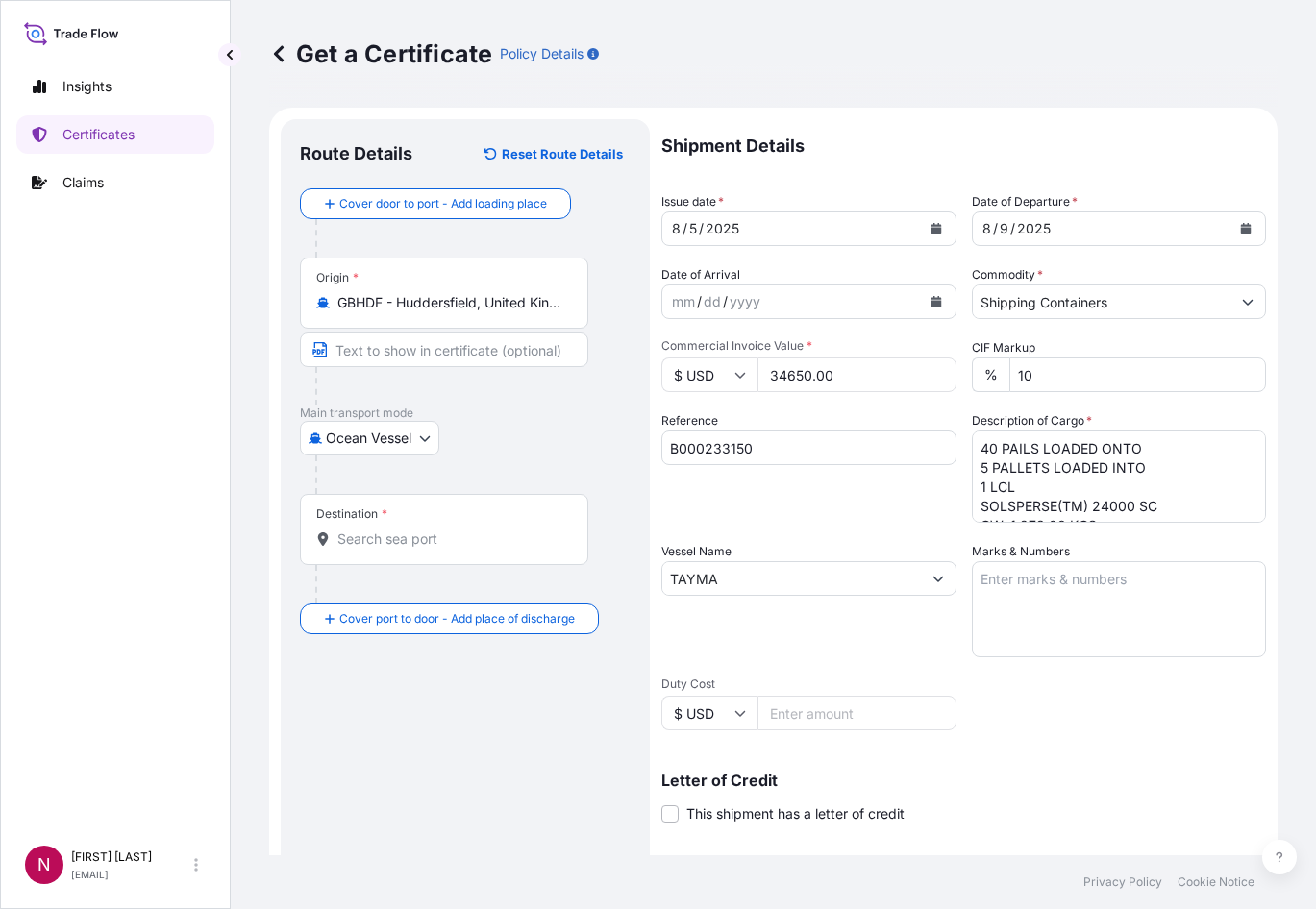 click on "Destination *" at bounding box center (451, 539) 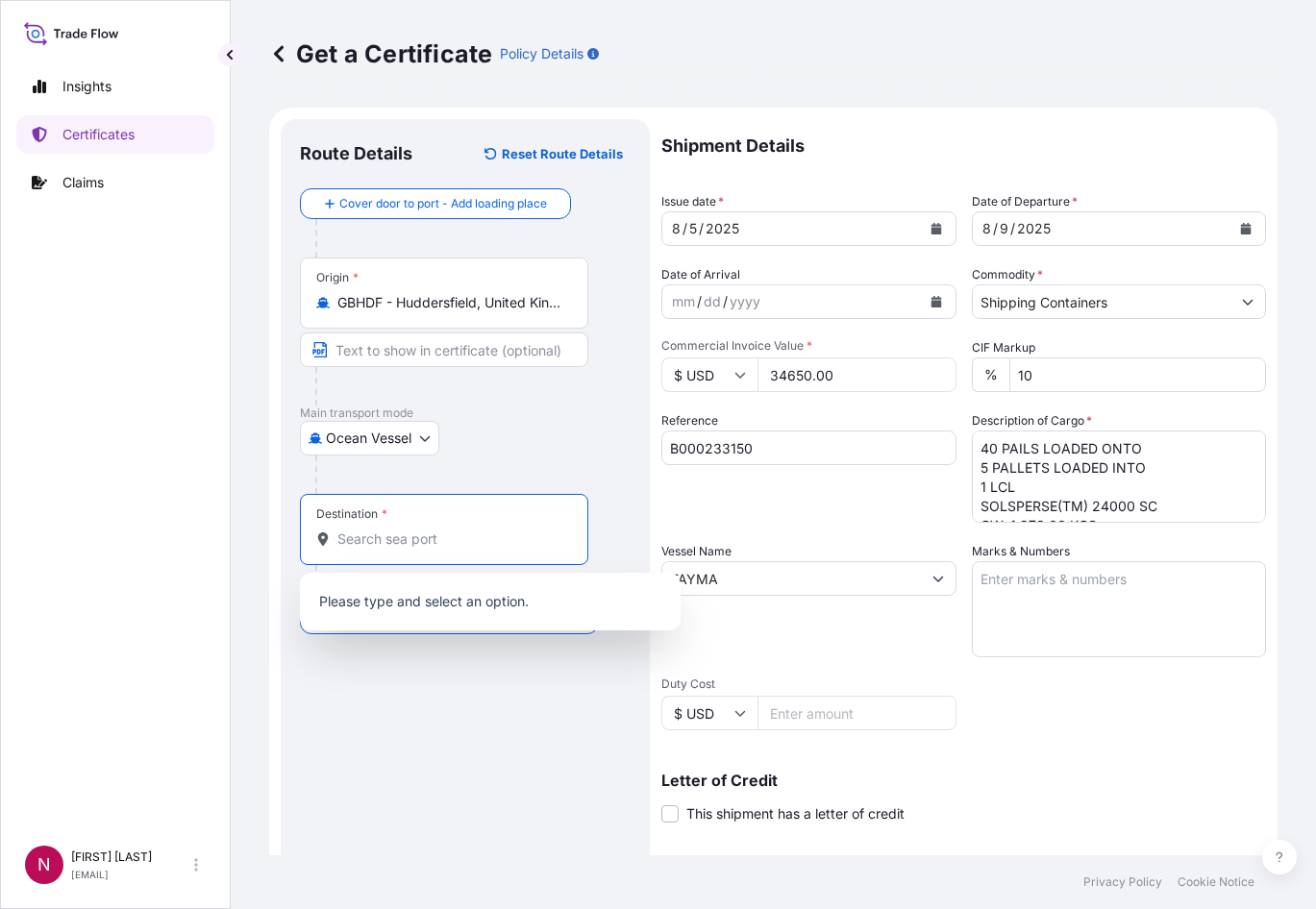 paste on "NHAVA SHEVA, INDIA" 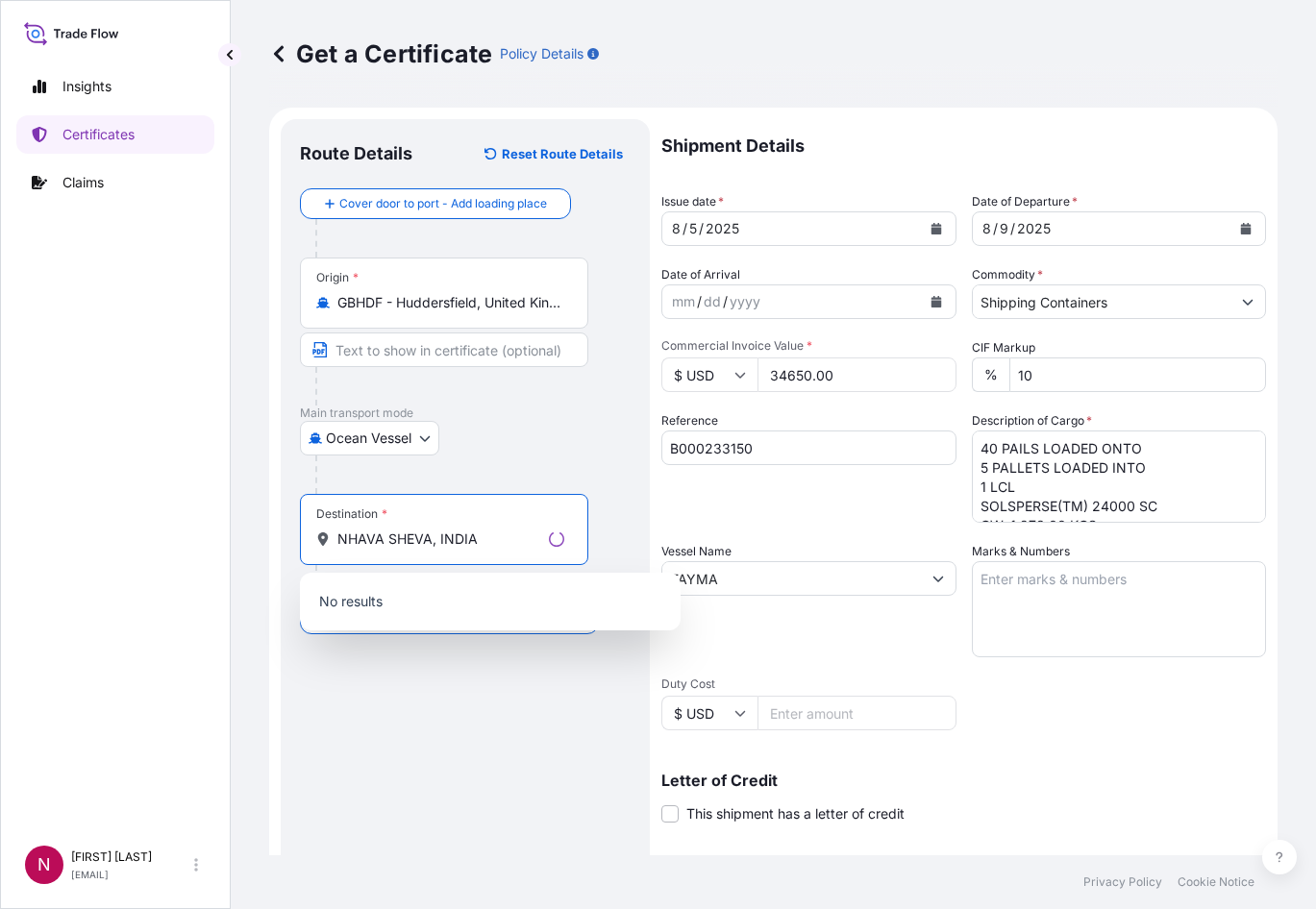 drag, startPoint x: 434, startPoint y: 547, endPoint x: 540, endPoint y: 542, distance: 106.11786 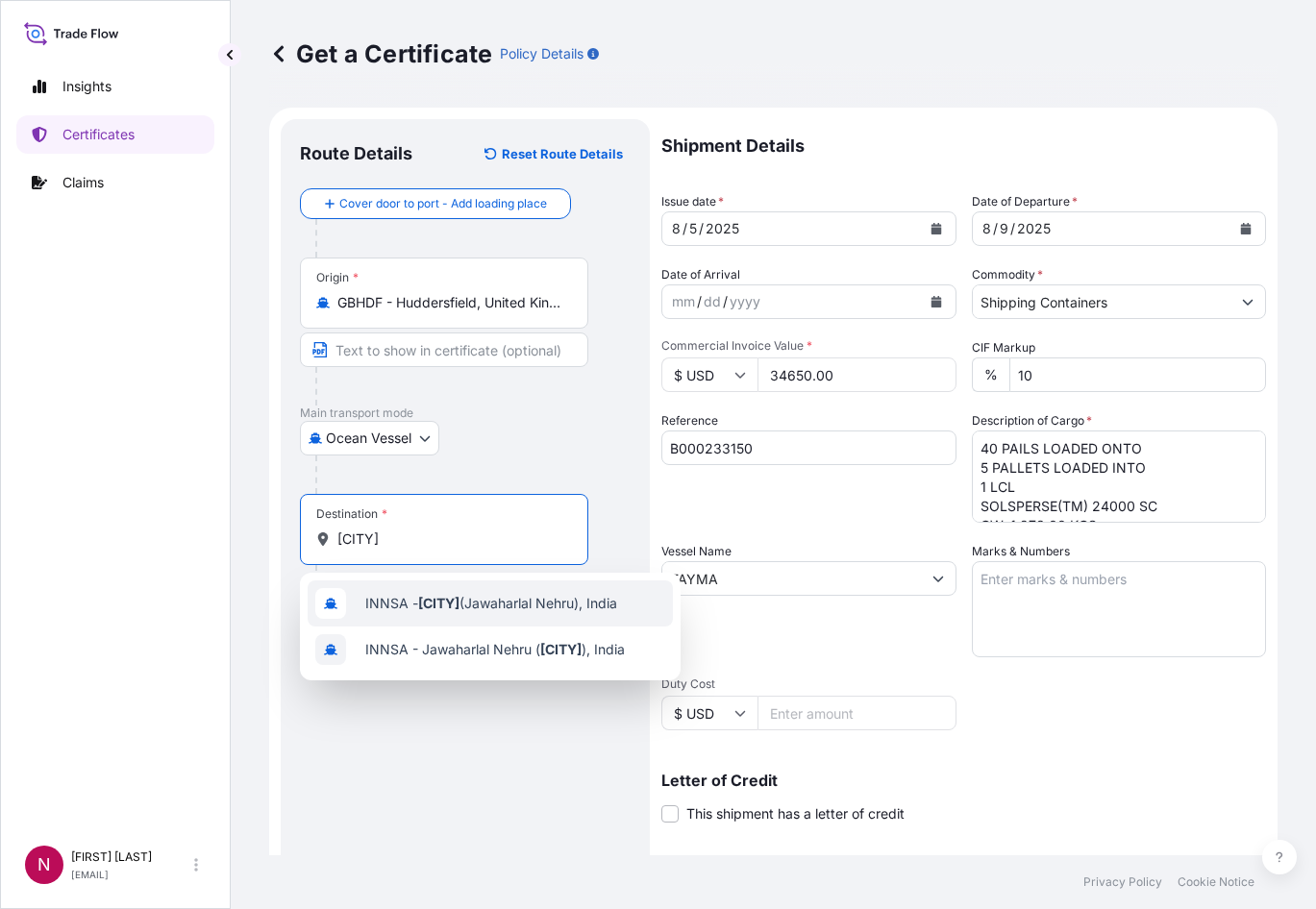 click on "INNSA -  Nhava Sheva  (Jawaharlal Nehru), India" at bounding box center (491, 603) 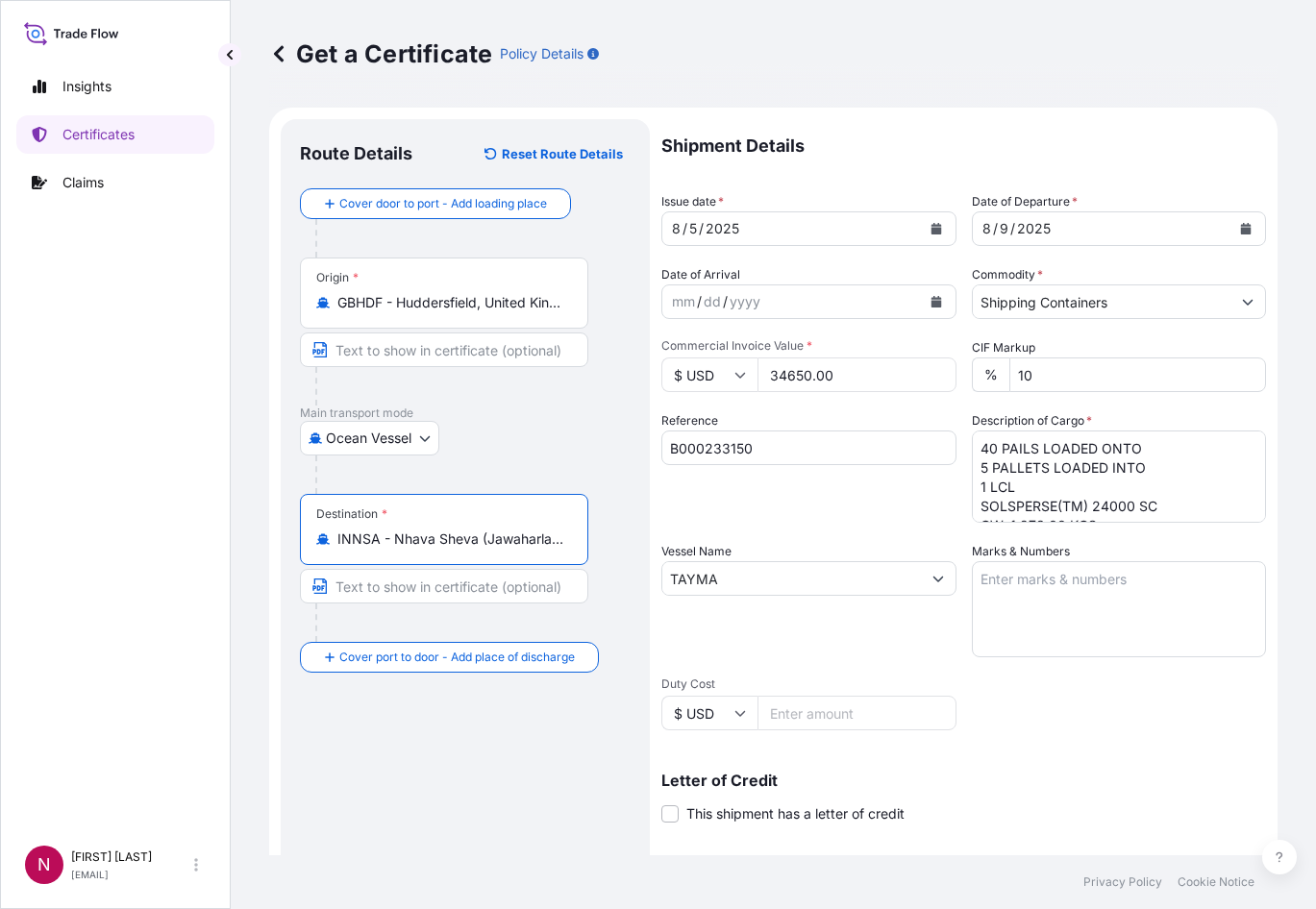 type on "INNSA - Nhava Sheva (Jawaharlal Nehru), India" 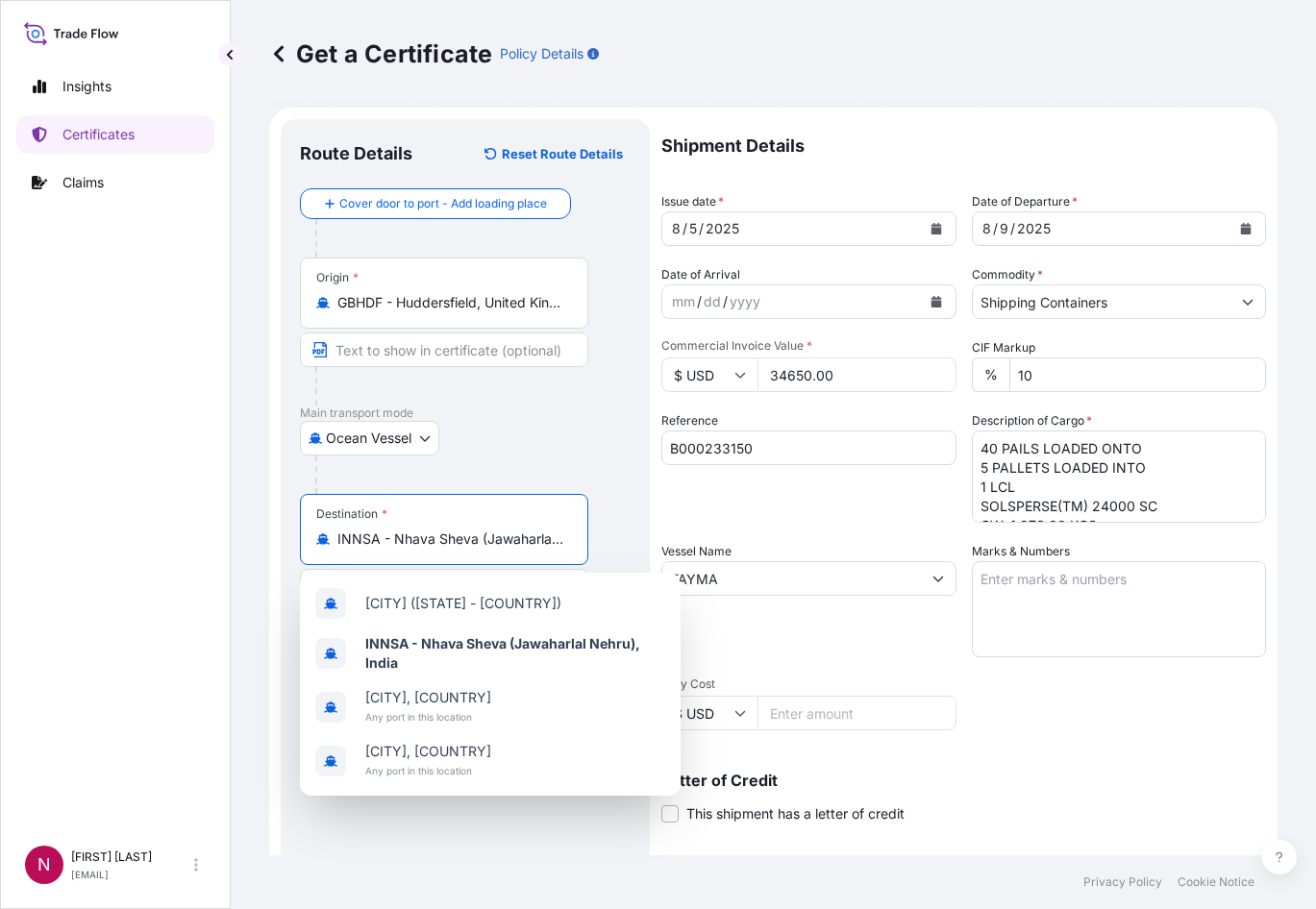 click on "Vessel Name [VESSEL_NAME]" at bounding box center [808, 600] 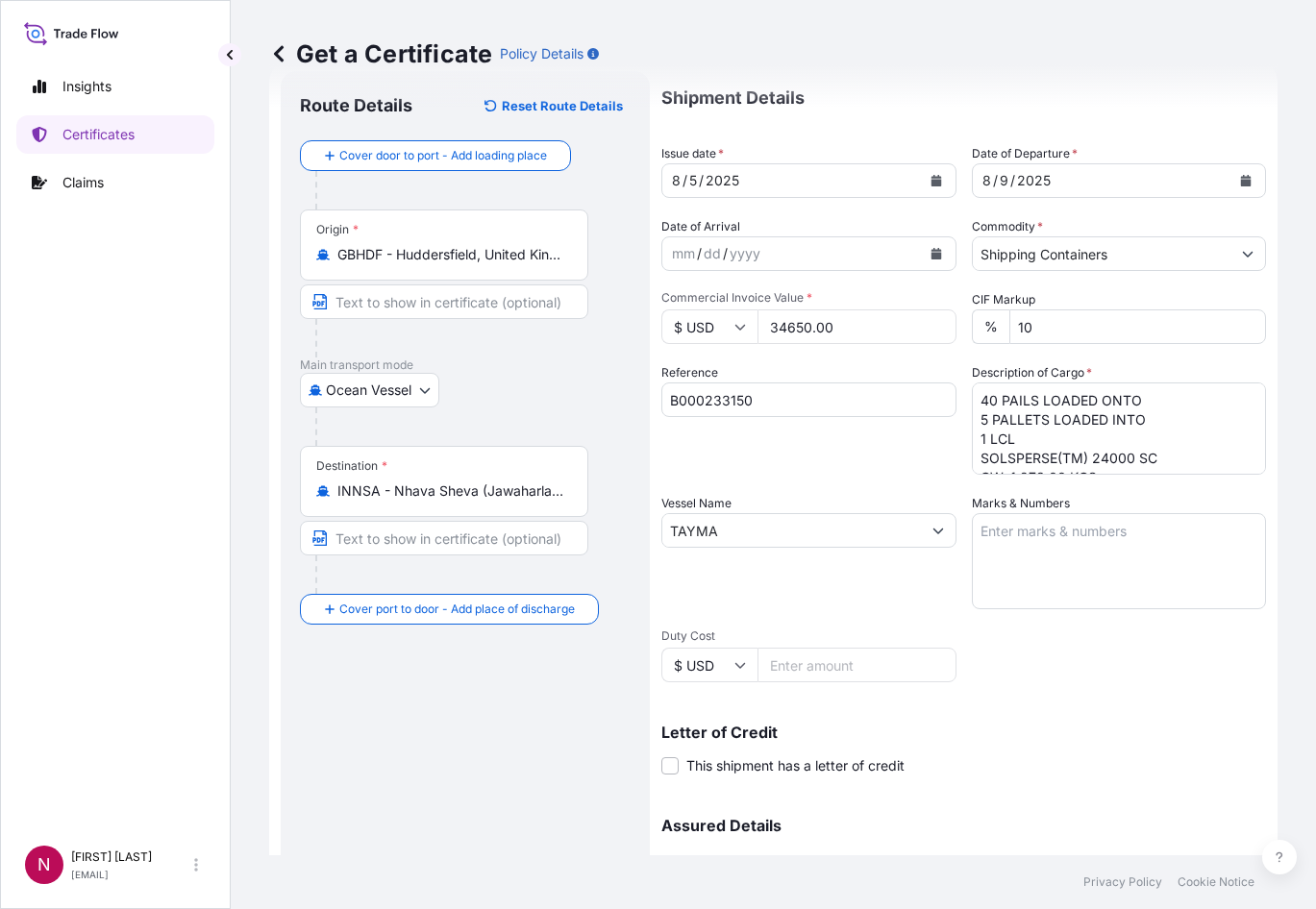 scroll, scrollTop: 0, scrollLeft: 0, axis: both 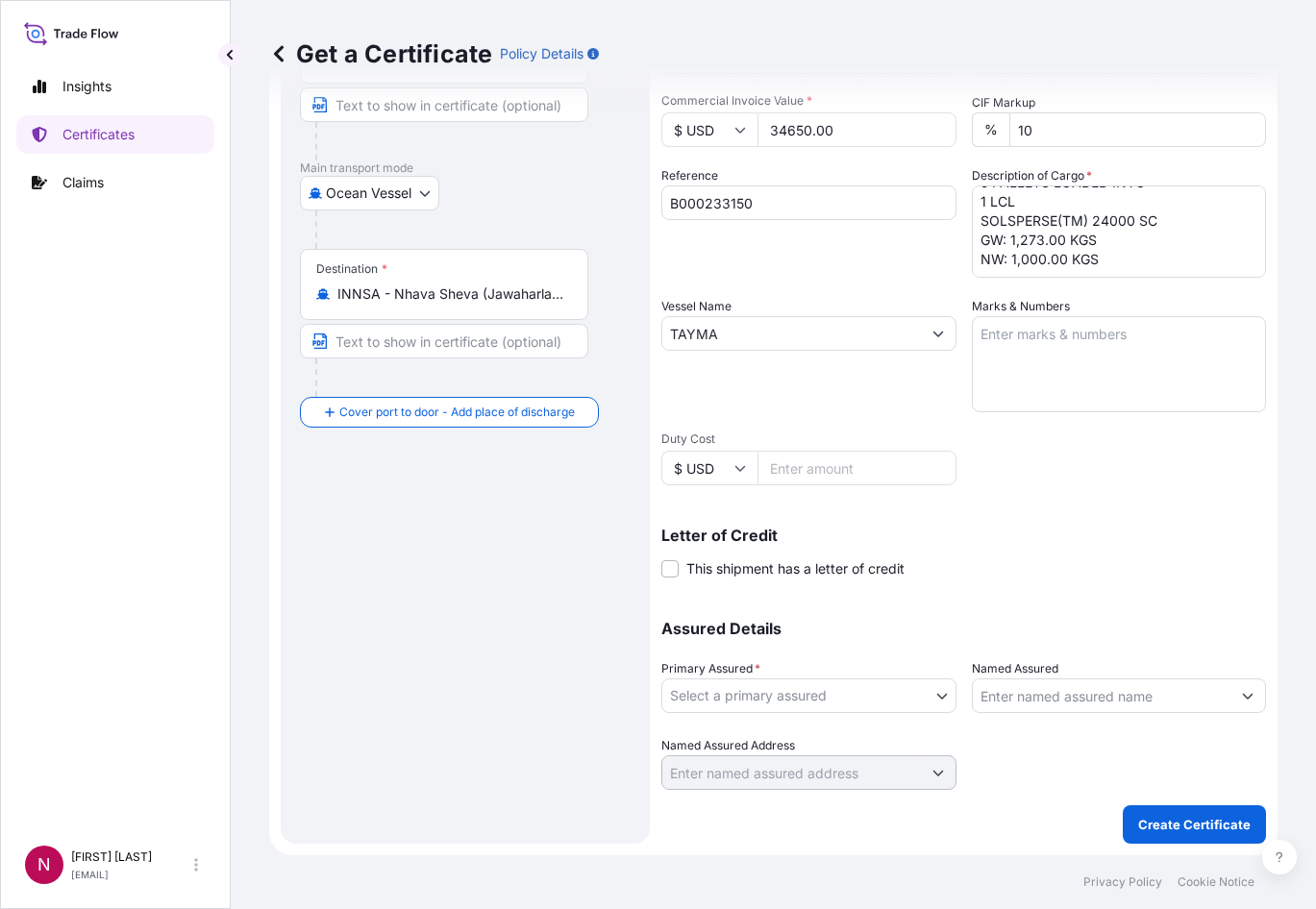 click on "Insights Certificates Claims N [FIRST]   Hafizin [EMAIL] Get a Certificate Policy Details Route Details Reset Route Details   Cover door to port - Add loading place Place of loading Road / Inland Road / Inland Origin * GBHDF - Huddersfield, [COUNTRY] Main transport mode Ocean Vessel Air Barge Road Ocean Vessel Rail Barge in Tow Destination * INNSA - [CITY] ([STATE]), [COUNTRY] Cover port to door - Add place of discharge Road / Inland Road / Inland Place of Discharge Shipment Details Issue date * 8 / 5 / 2025 Date of Departure * mm / dd / yyyy Date of Arrival mm / dd / yyyy Commodity * Shipping Containers Packing Category Commercial Invoice Value    * $ USD 34650.00 CIF Markup % 10 Reference B000233150 Description of Cargo * 40 PAILS LOADED ONTO
5 PALLETS LOADED INTO
1 LCL
SOLSPERSE(TM) 24000 SC
GW: 1,273.00 KGS
NW: 1,000.00 KGS Vessel Name TAYMA Marks & Numbers Duty Cost   $ USD Letter of Credit This shipment has a letter of credit Letter of credit * Assured Details" at bounding box center [658, 454] 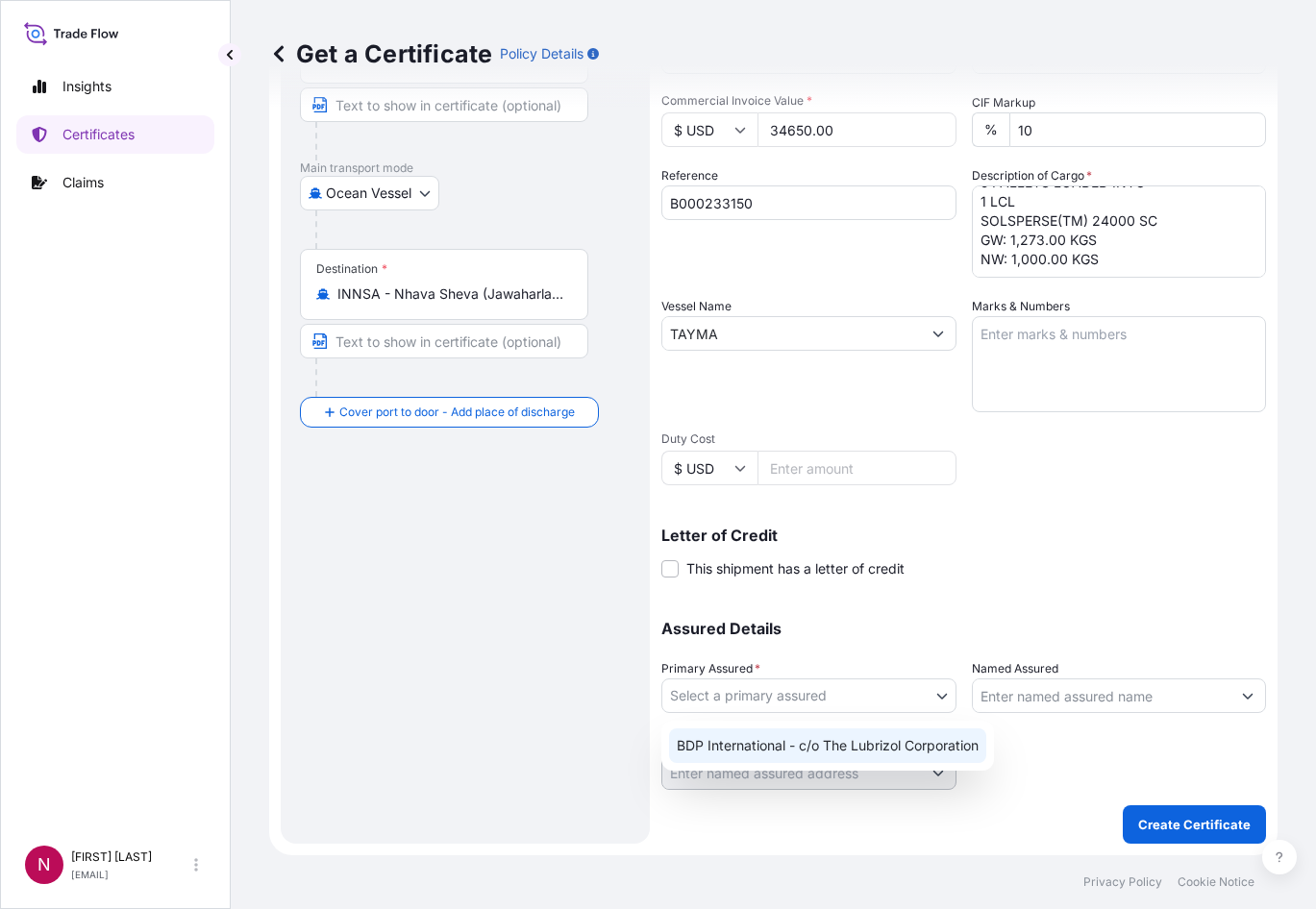 click on "BDP International - c/o The Lubrizol Corporation" at bounding box center [828, 746] 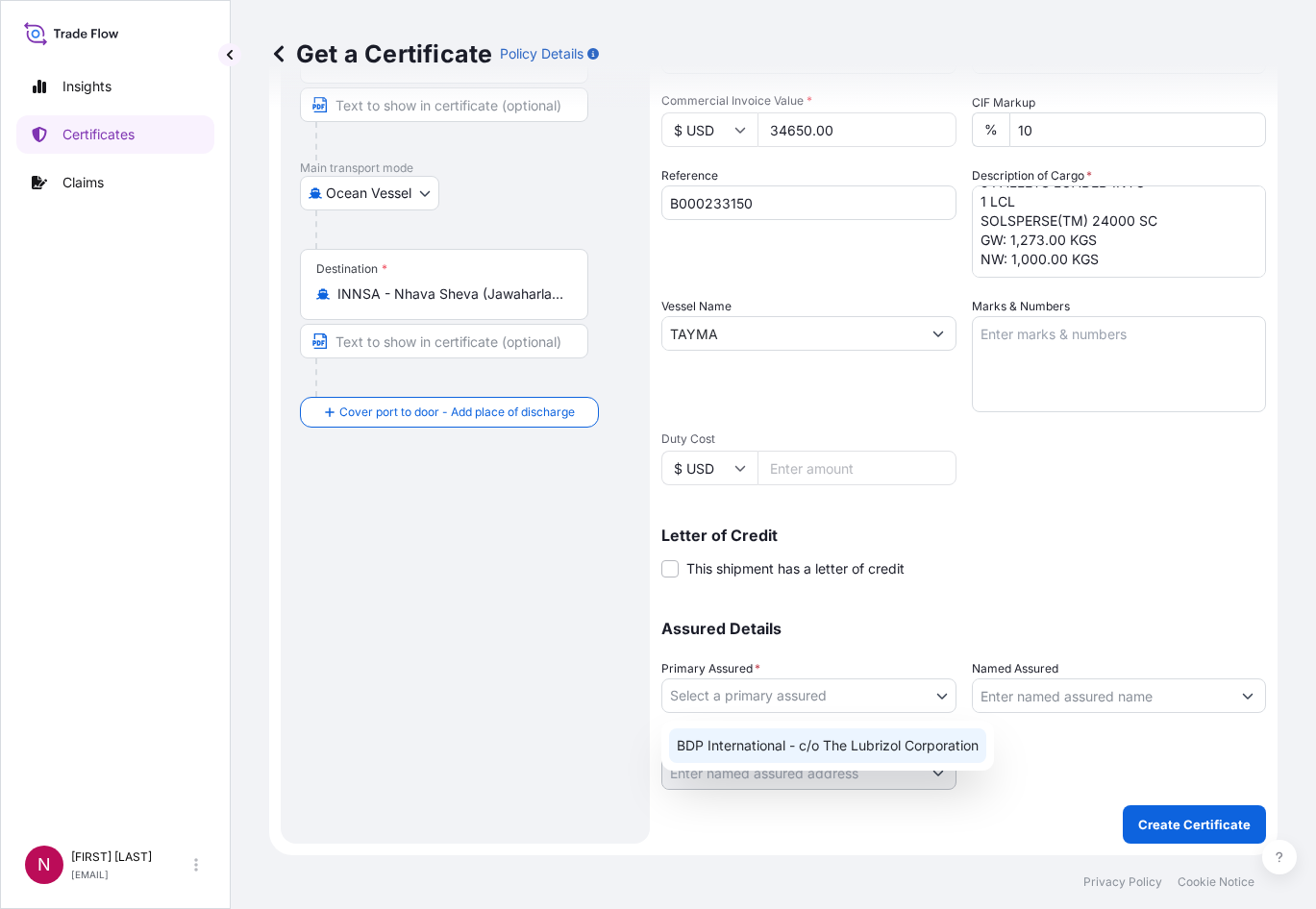 select on "31972" 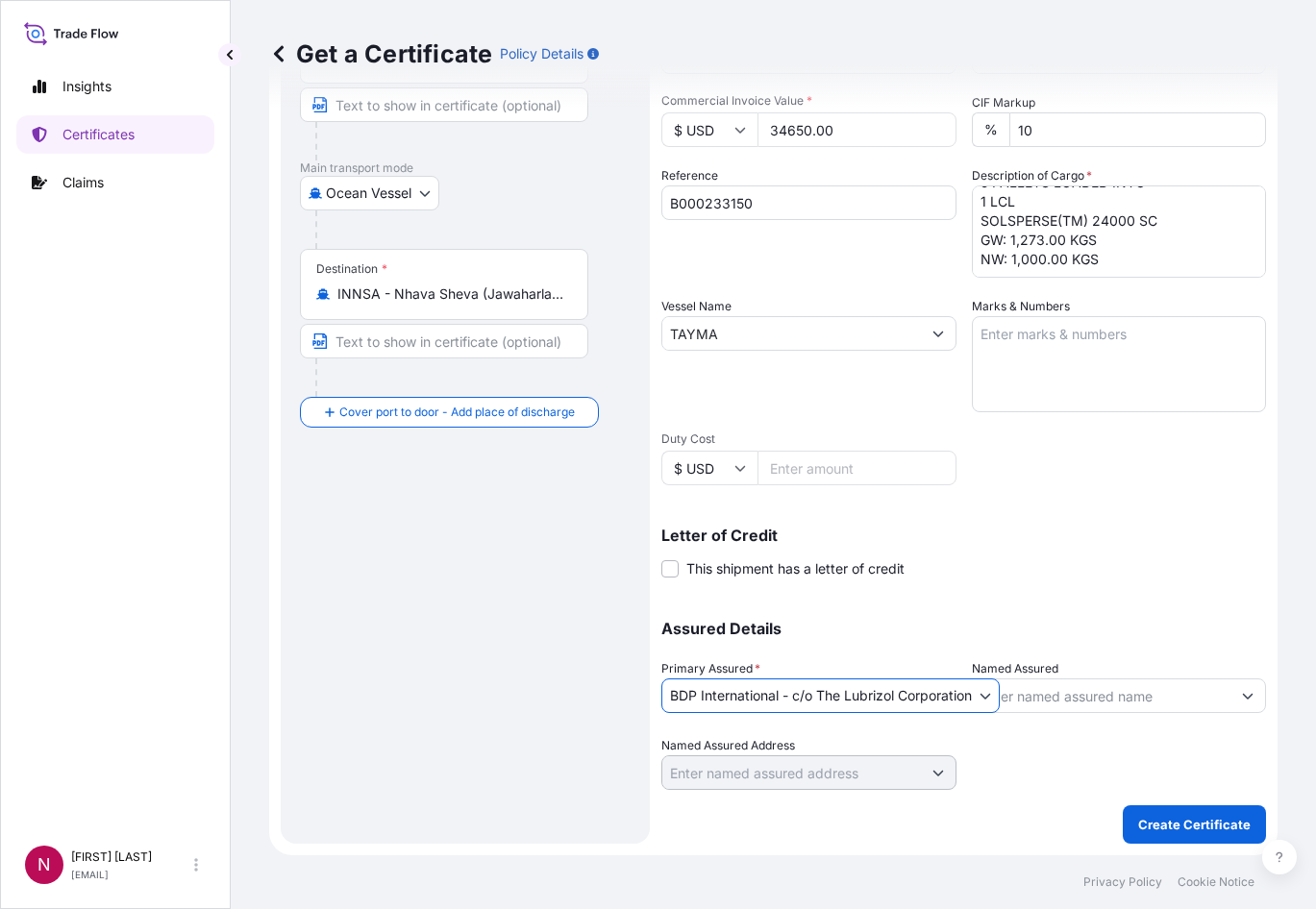 click on "Named Assured" at bounding box center [1102, 696] 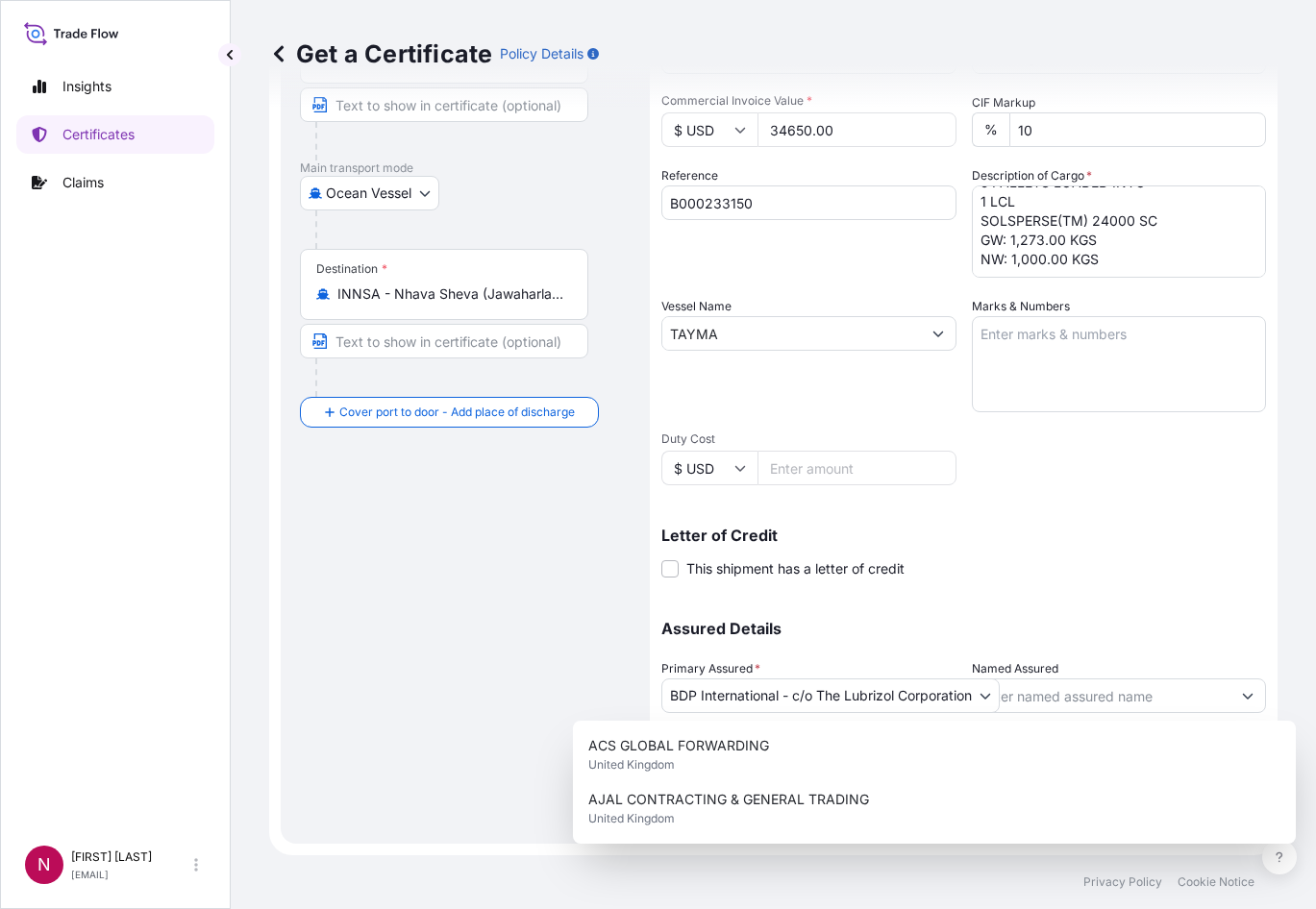 click on "Route Details Reset Route Details   Cover door to port - Add loading place Place of loading Road / Inland Road / Inland Origin * GBHDF - Huddersfield, United Kingdom Main transport mode Ocean Vessel Air Barge Road Ocean Vessel Rail Barge in Tow Destination * INNSA - Nhava Sheva (Jawaharlal Nehru), India Cover port to door - Add place of discharge Road / Inland Road / Inland Place of Discharge" at bounding box center [465, 358] 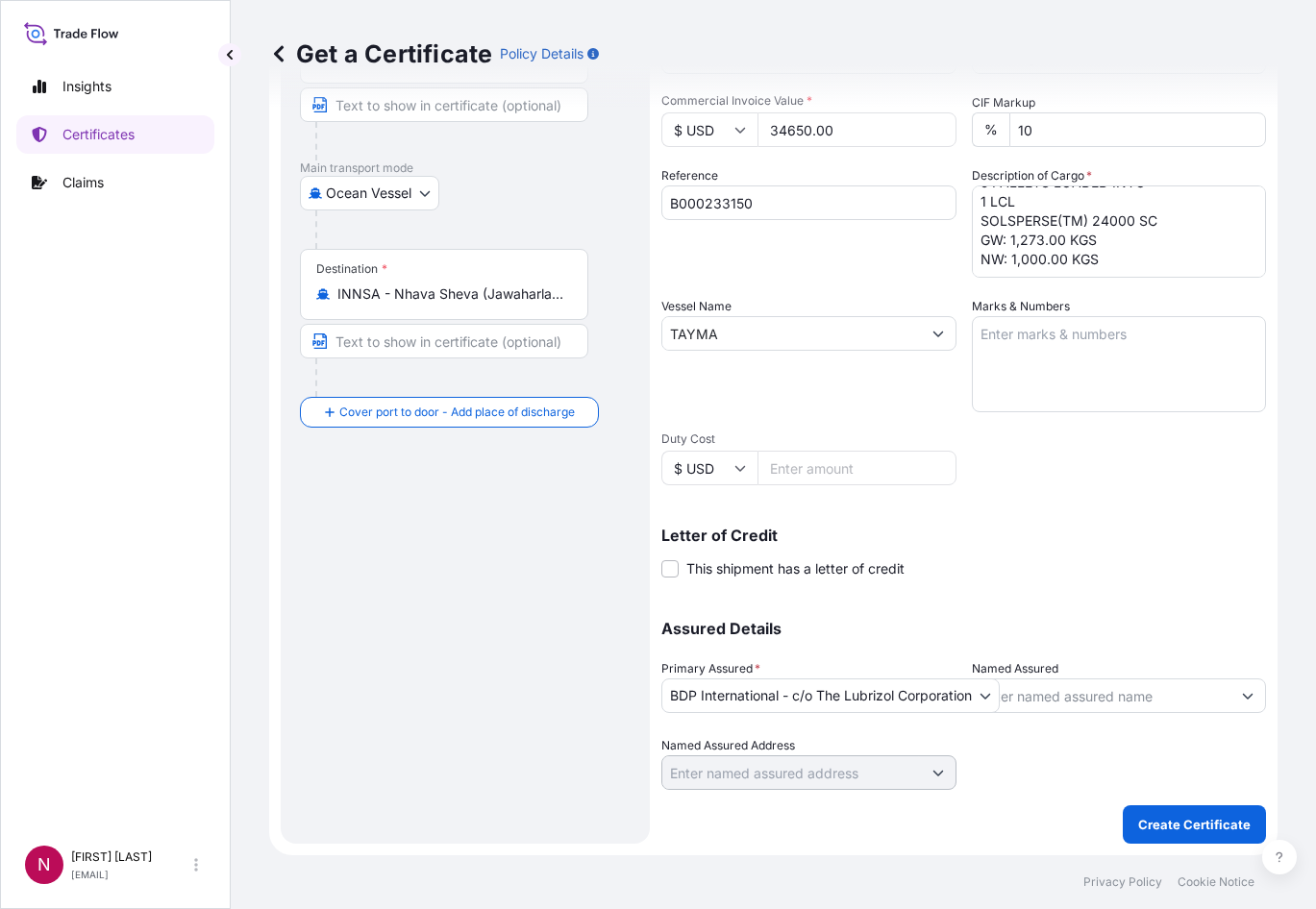 click on "Named Assured" at bounding box center [1119, 686] 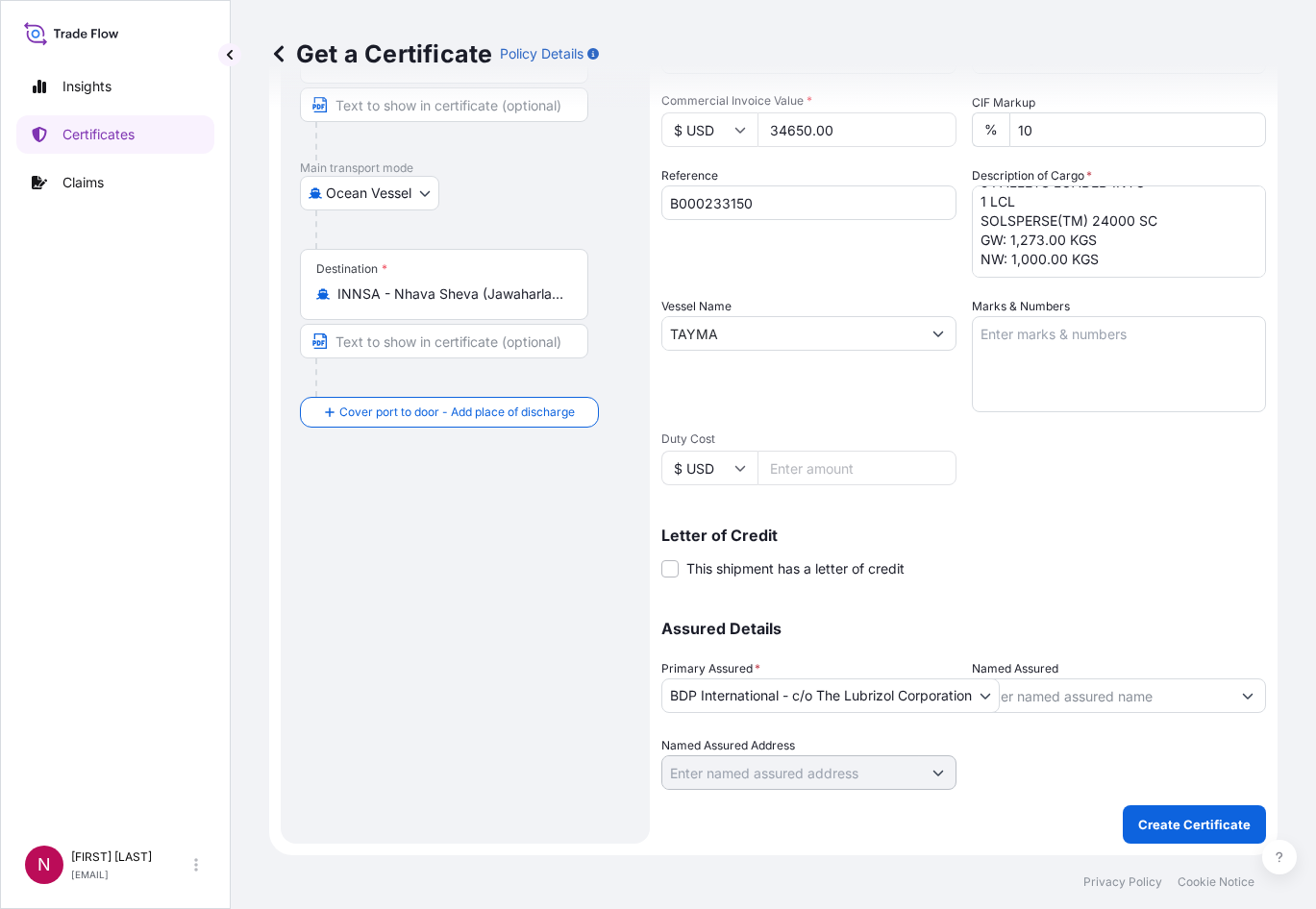 click on "Named Assured" at bounding box center (1102, 696) 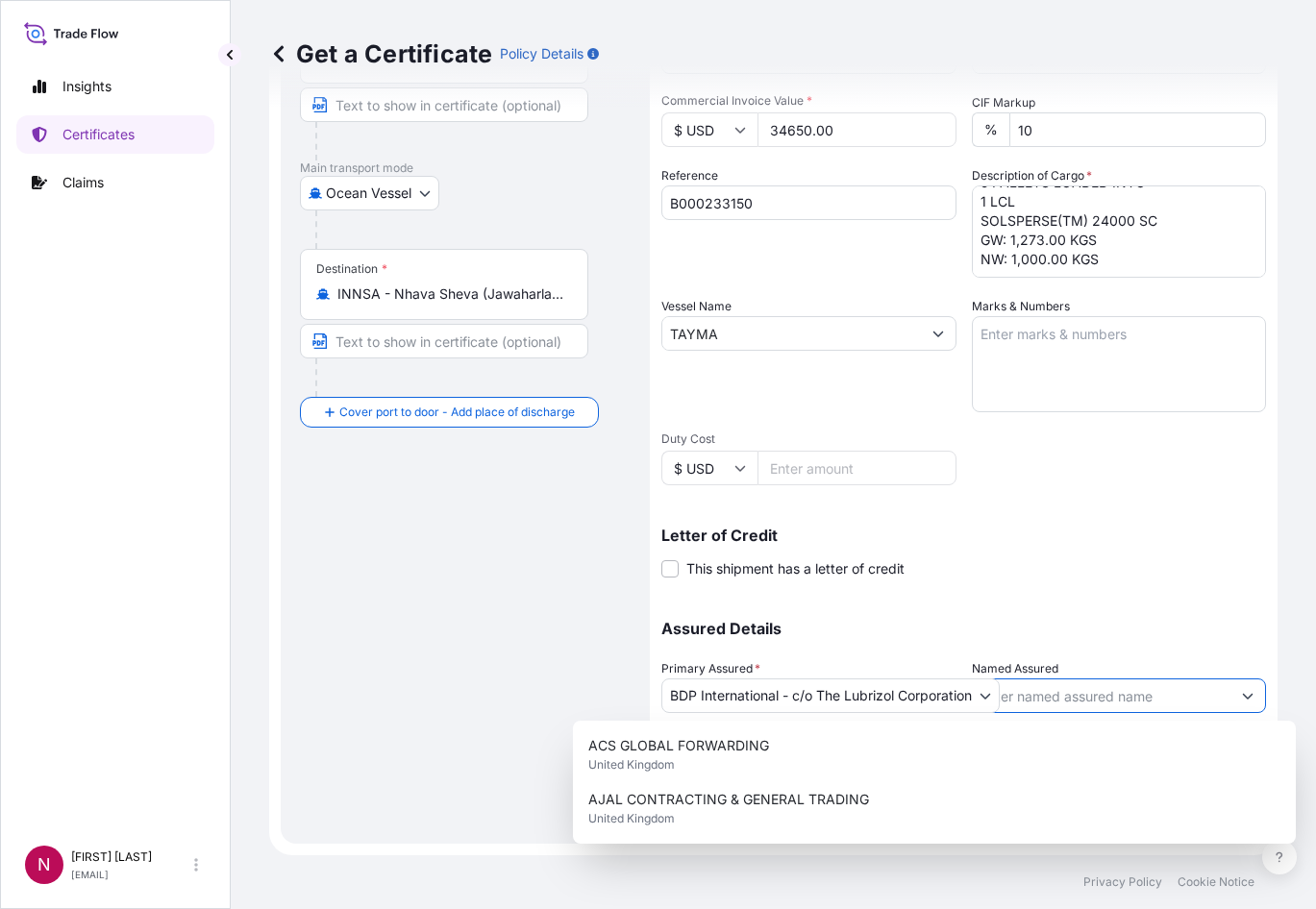 paste on "BERGER PAINTS INDIA LTD" 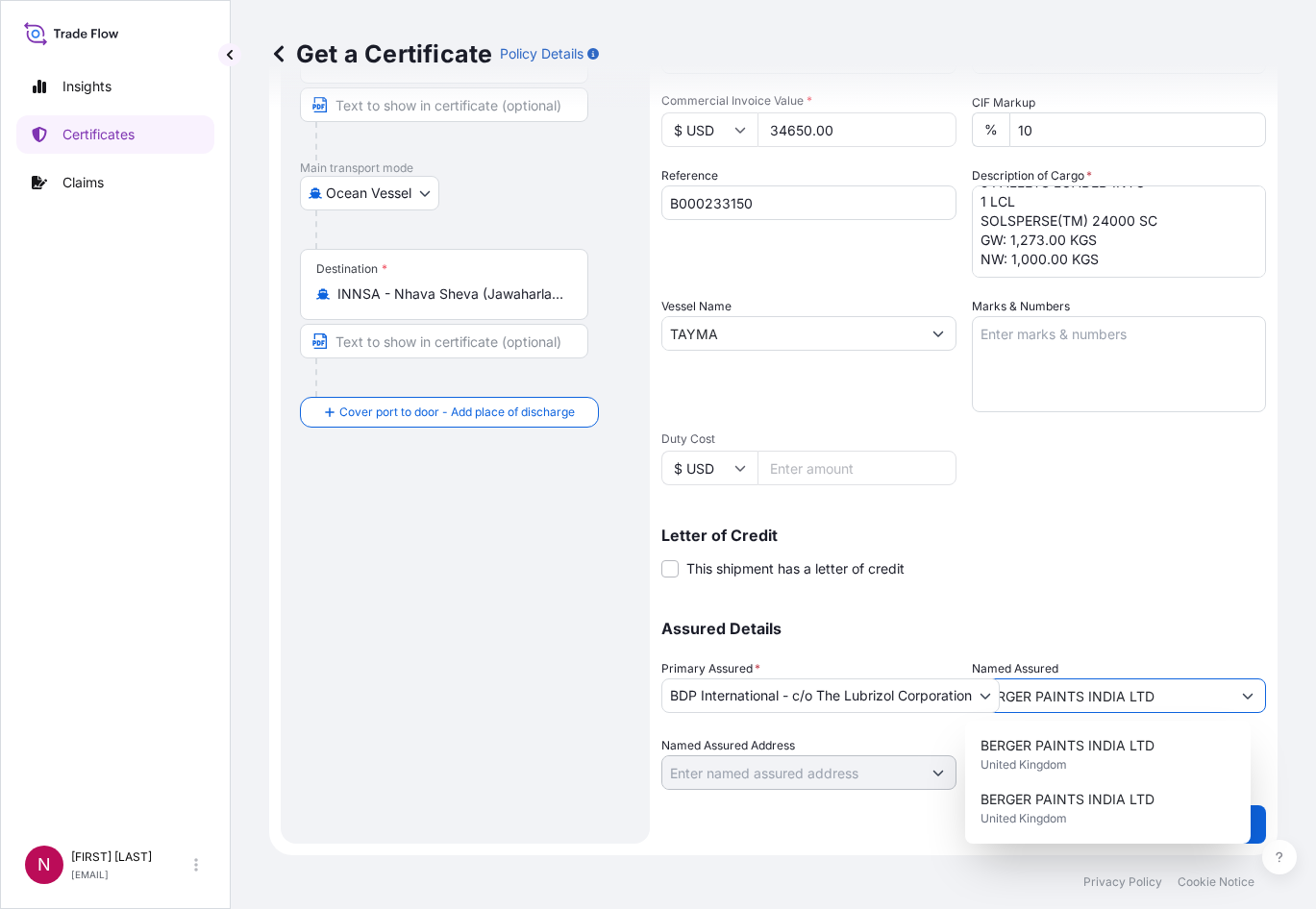 type on "BERGER PAINTS INDIA LTD" 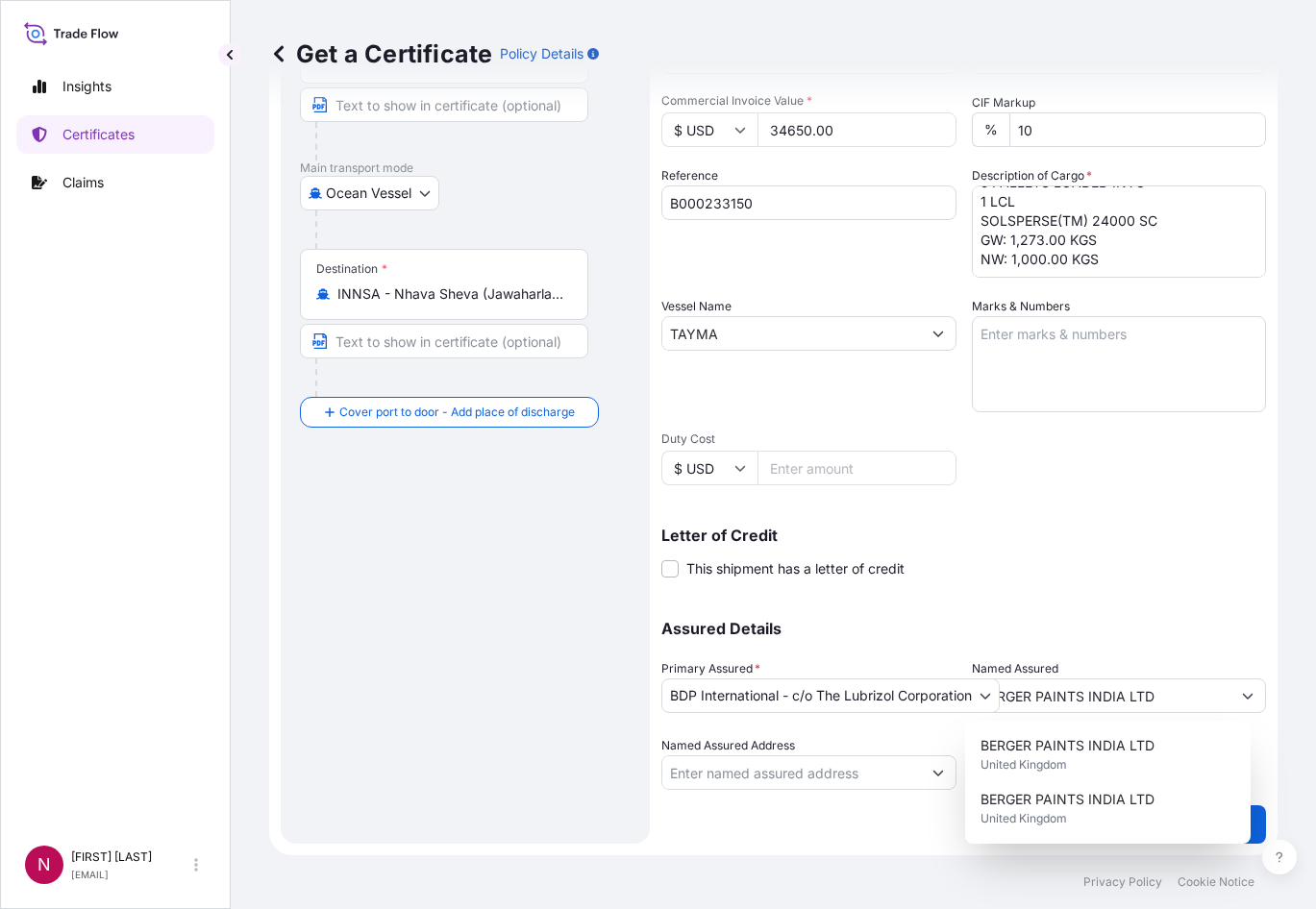 click on "Assured Details Primary Assured * BDP International - c/o The Lubrizol Corporation BDP International - c/o The Lubrizol Corporation Named Assured BERGER PAINTS INDIA LTD Named Assured Address" at bounding box center (963, 694) 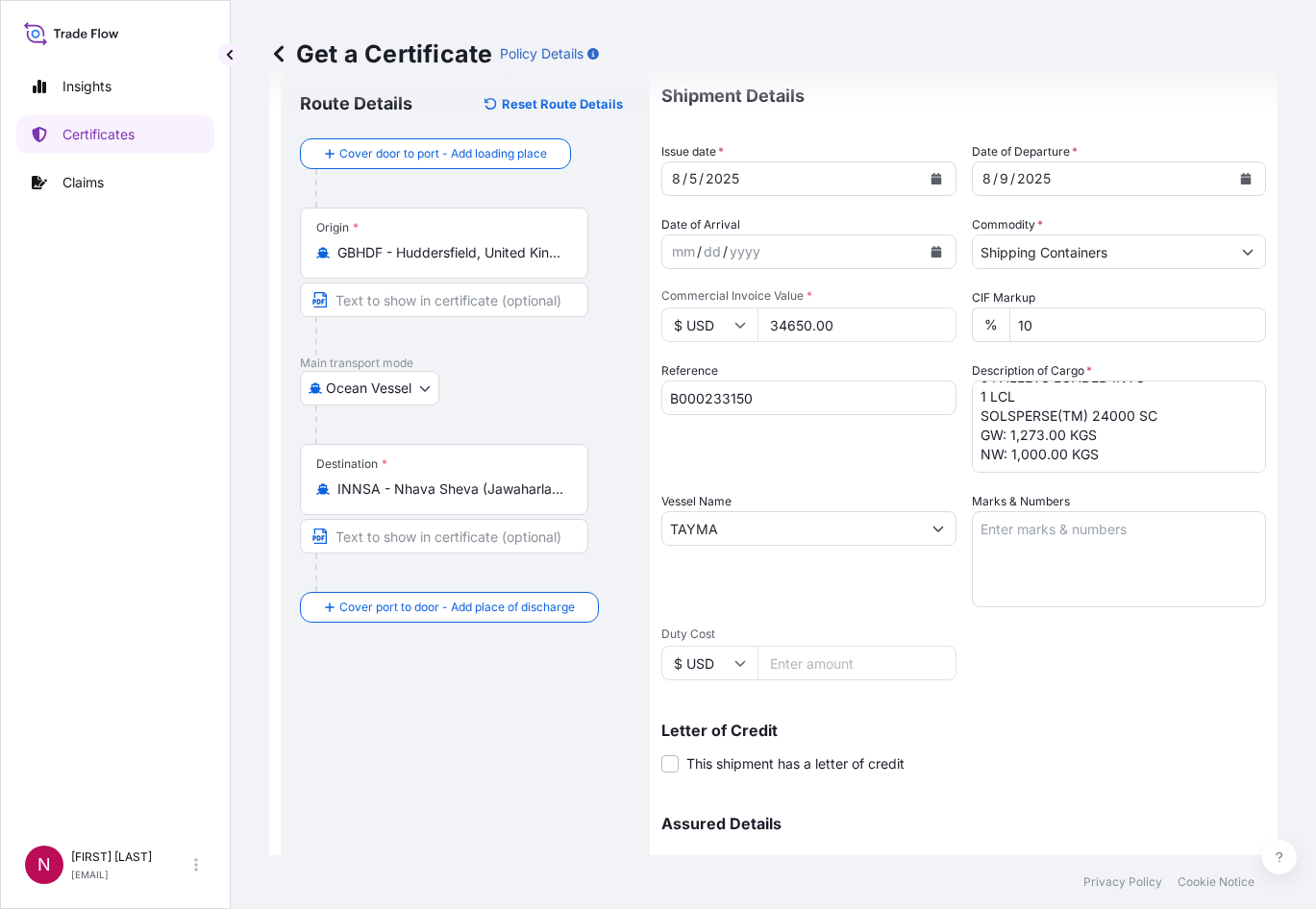 scroll, scrollTop: 0, scrollLeft: 0, axis: both 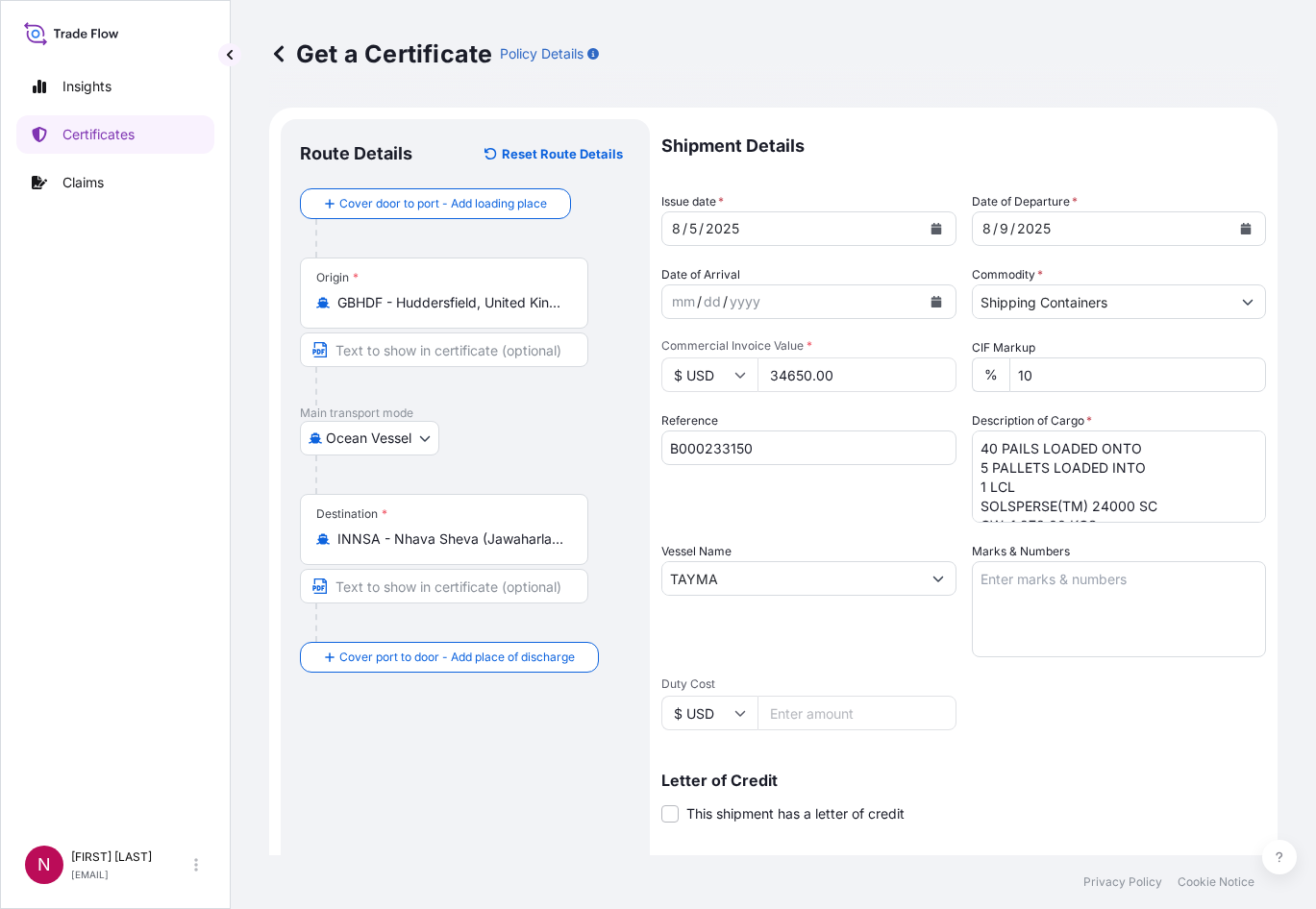 click on "Ocean Vessel Air Barge Road Ocean Vessel Rail Barge in Tow" at bounding box center [465, 438] 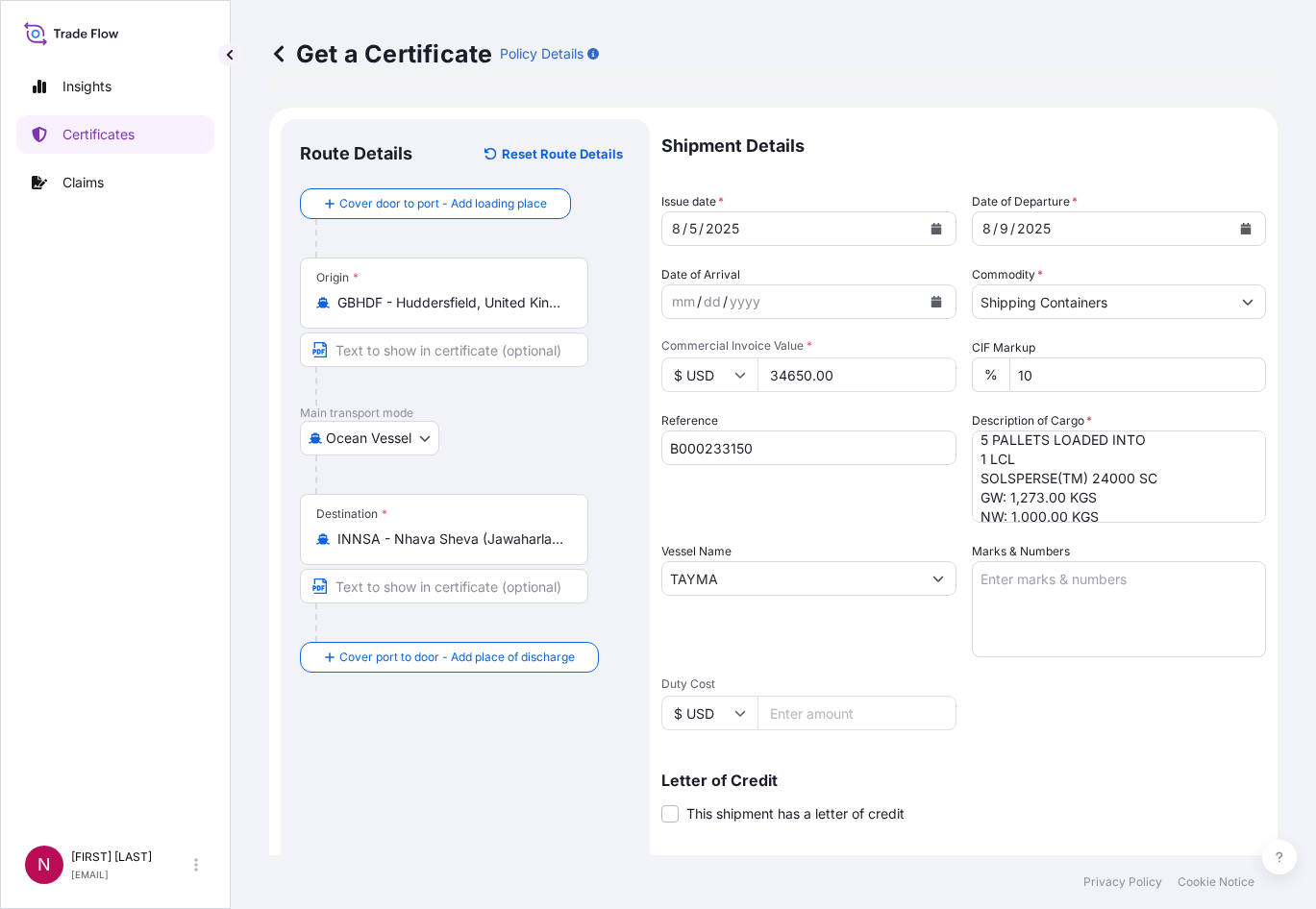 scroll, scrollTop: 0, scrollLeft: 0, axis: both 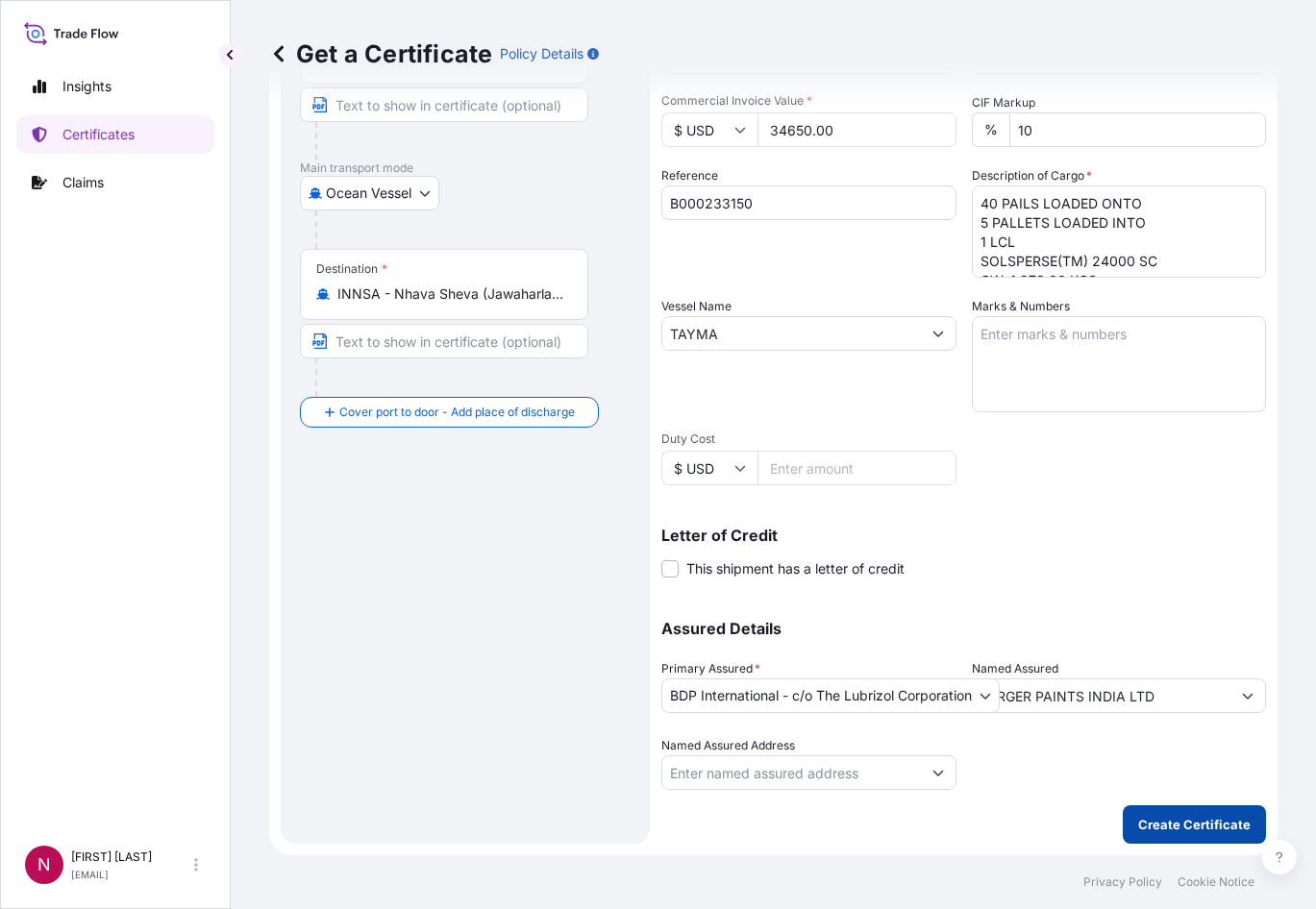 click on "Create Certificate" at bounding box center [1194, 824] 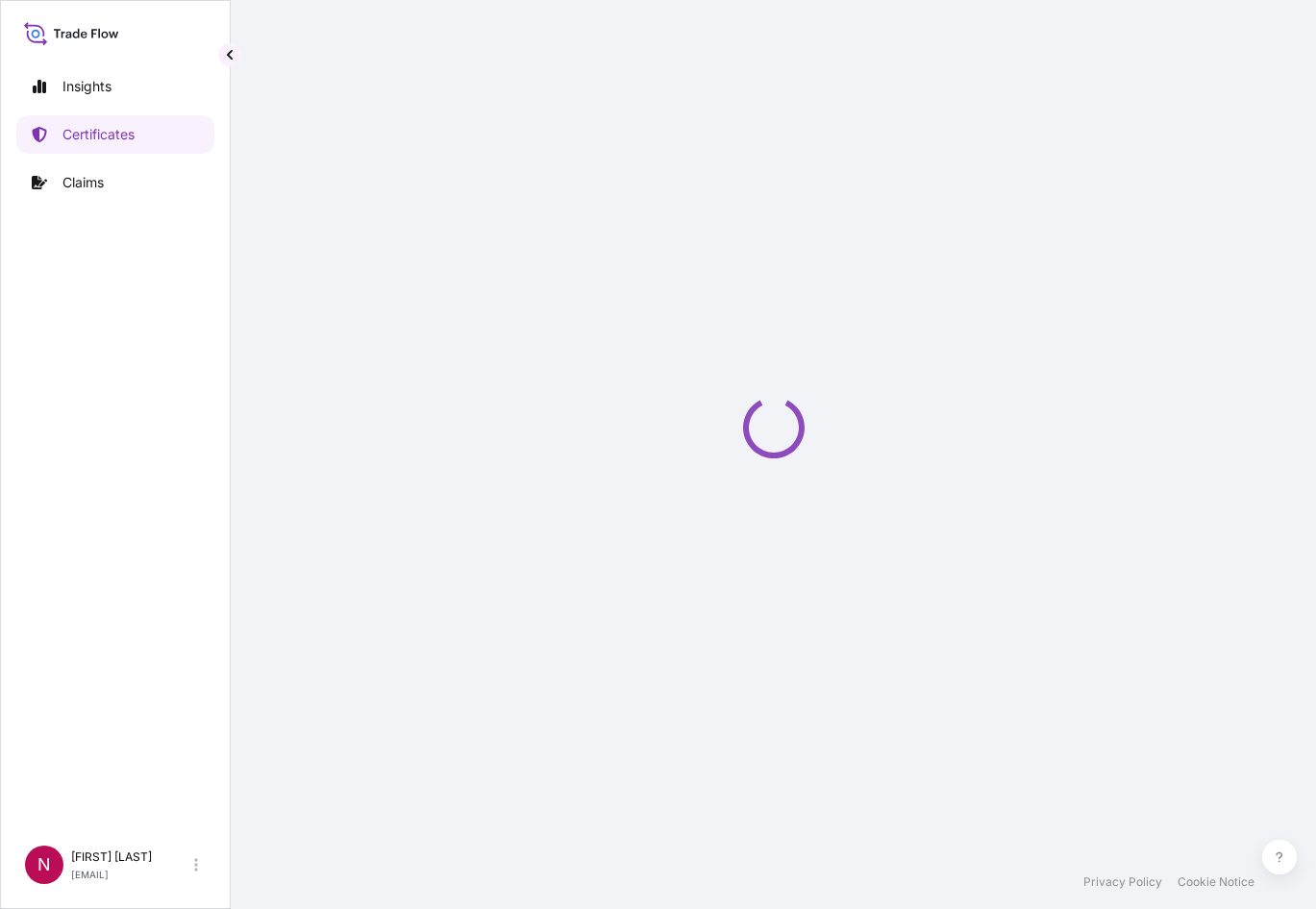 scroll, scrollTop: 0, scrollLeft: 0, axis: both 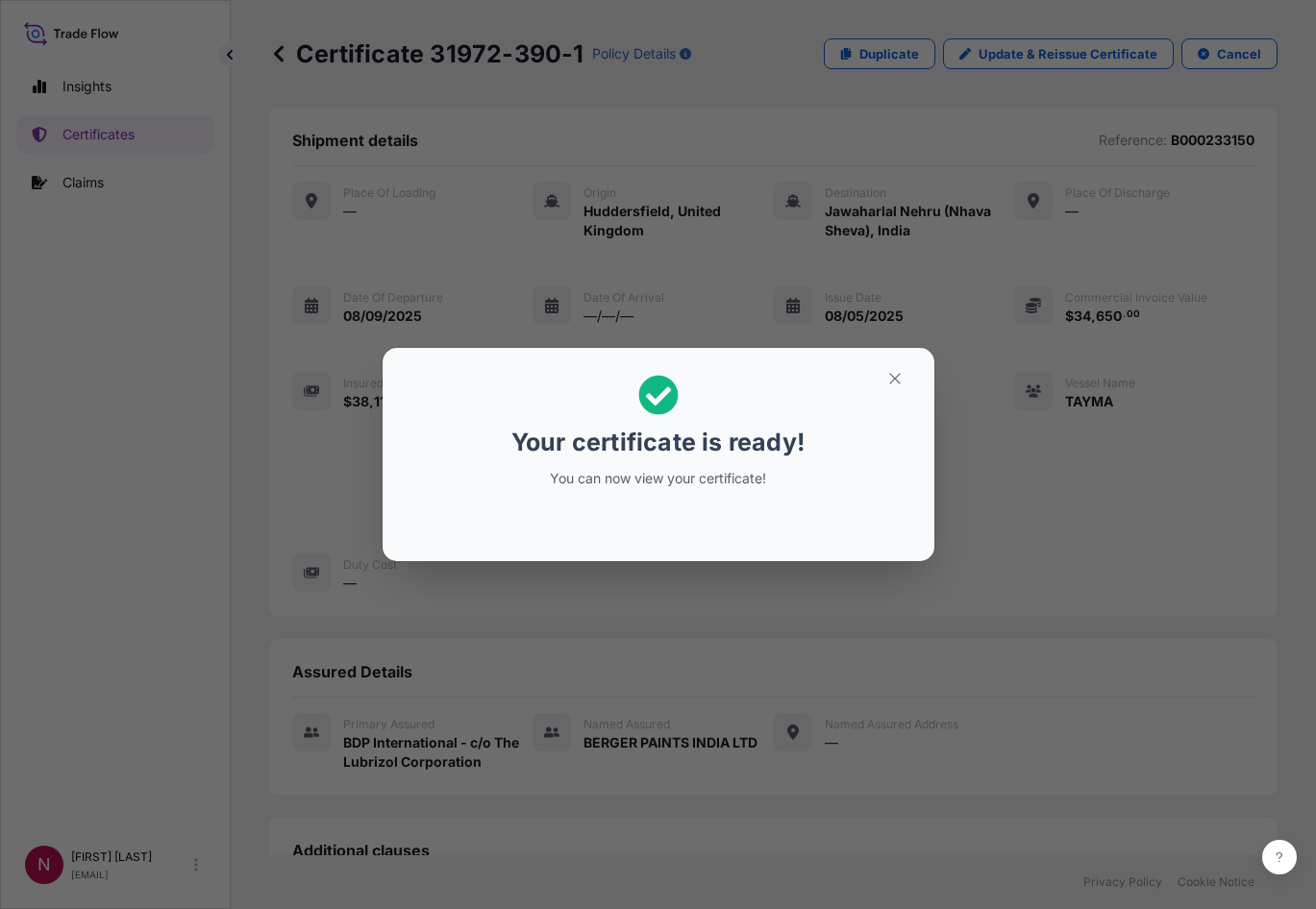 click on "Your certificate is ready! You can now view your certificate!" at bounding box center (658, 454) 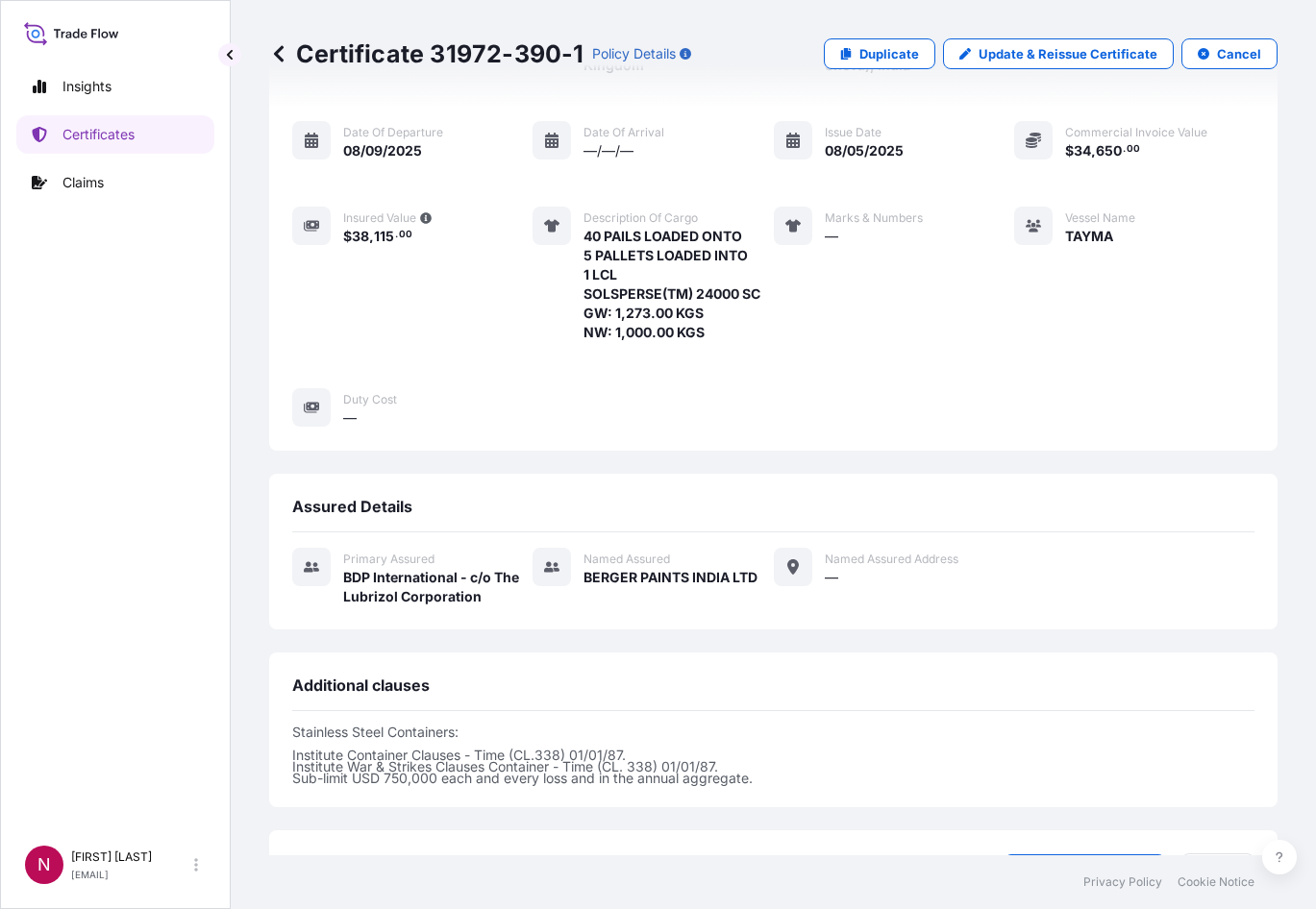 scroll, scrollTop: 440, scrollLeft: 0, axis: vertical 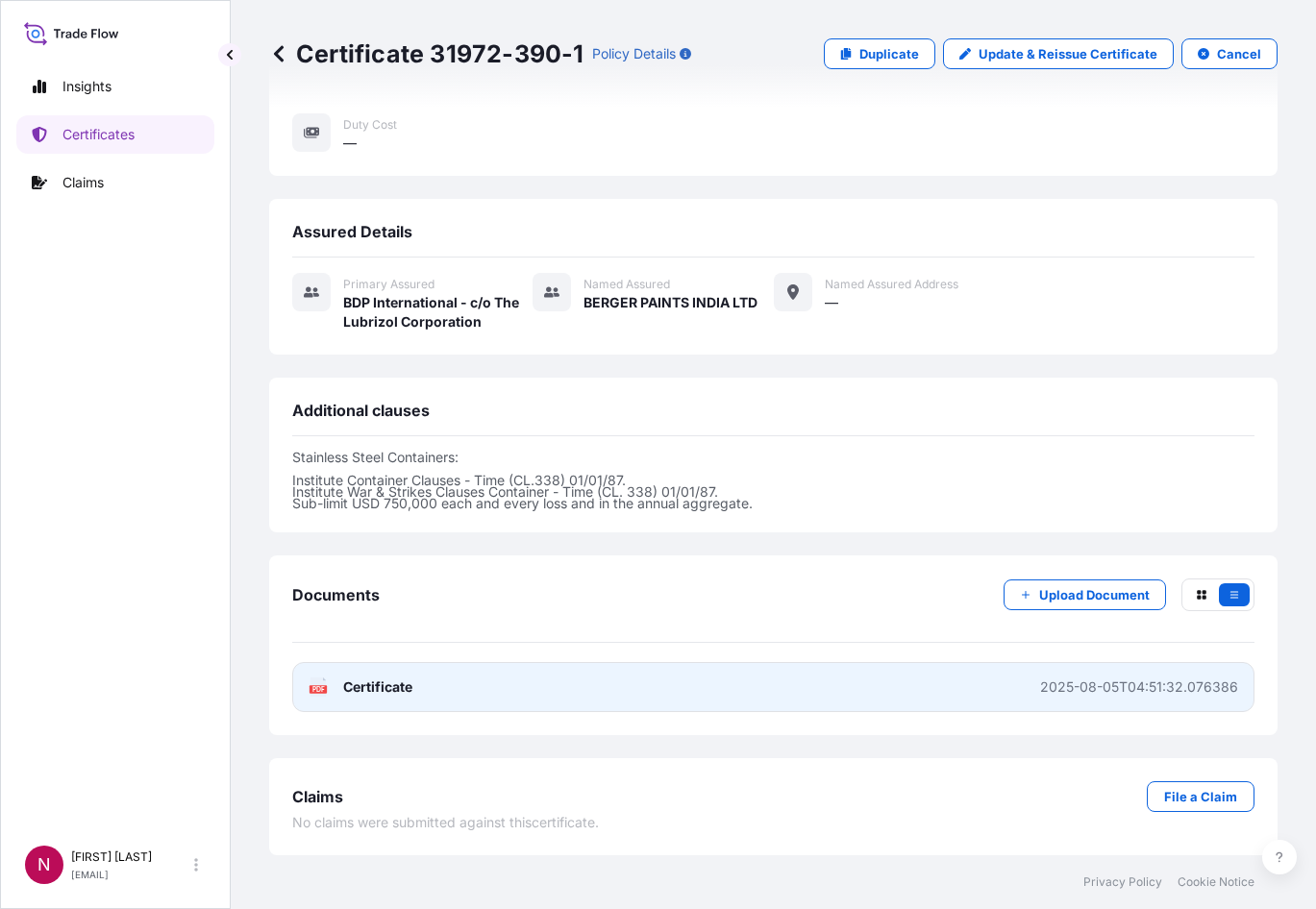 click on "PDF Certificate 2025-08-05T04:51:32.076386" at bounding box center [773, 687] 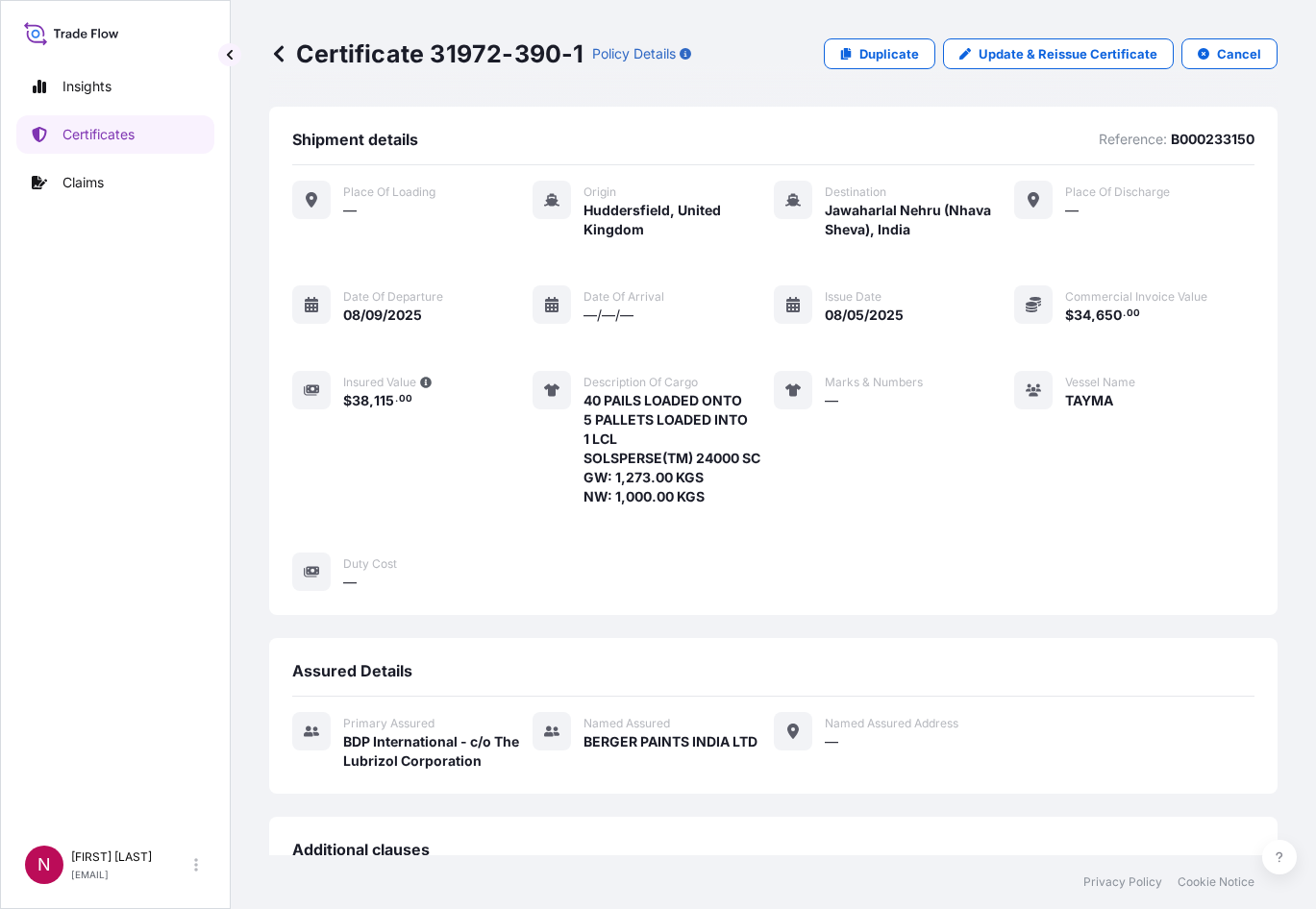 scroll, scrollTop: 0, scrollLeft: 0, axis: both 